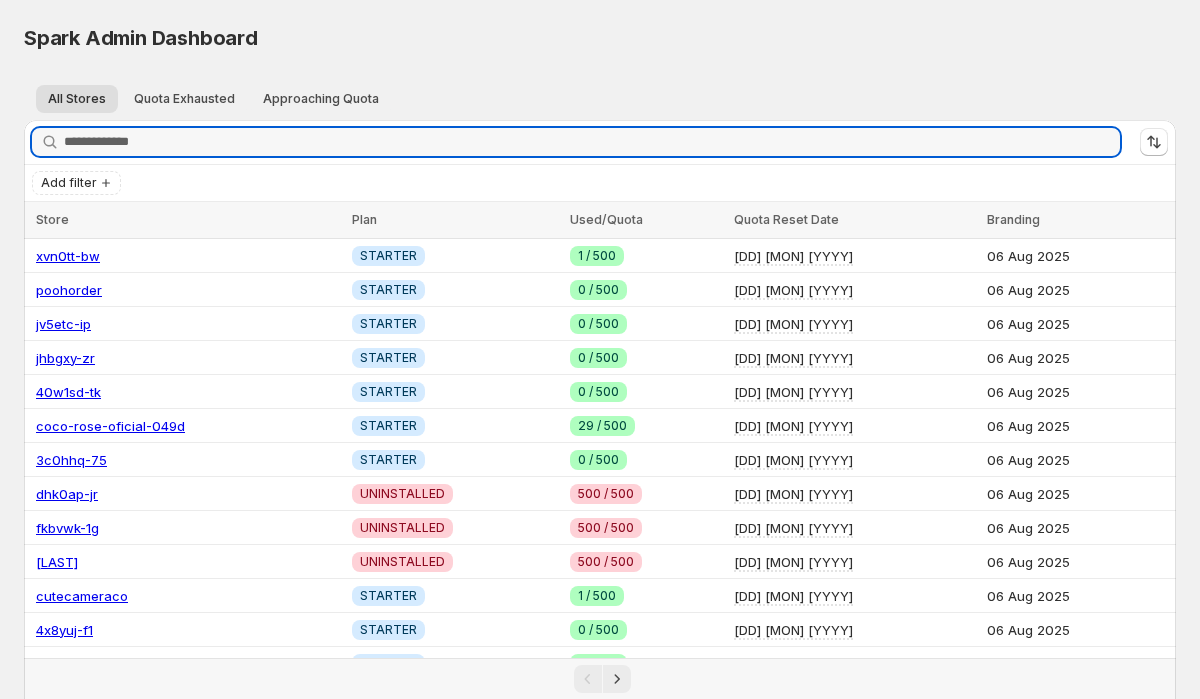 click on "Search stores" at bounding box center (592, 142) 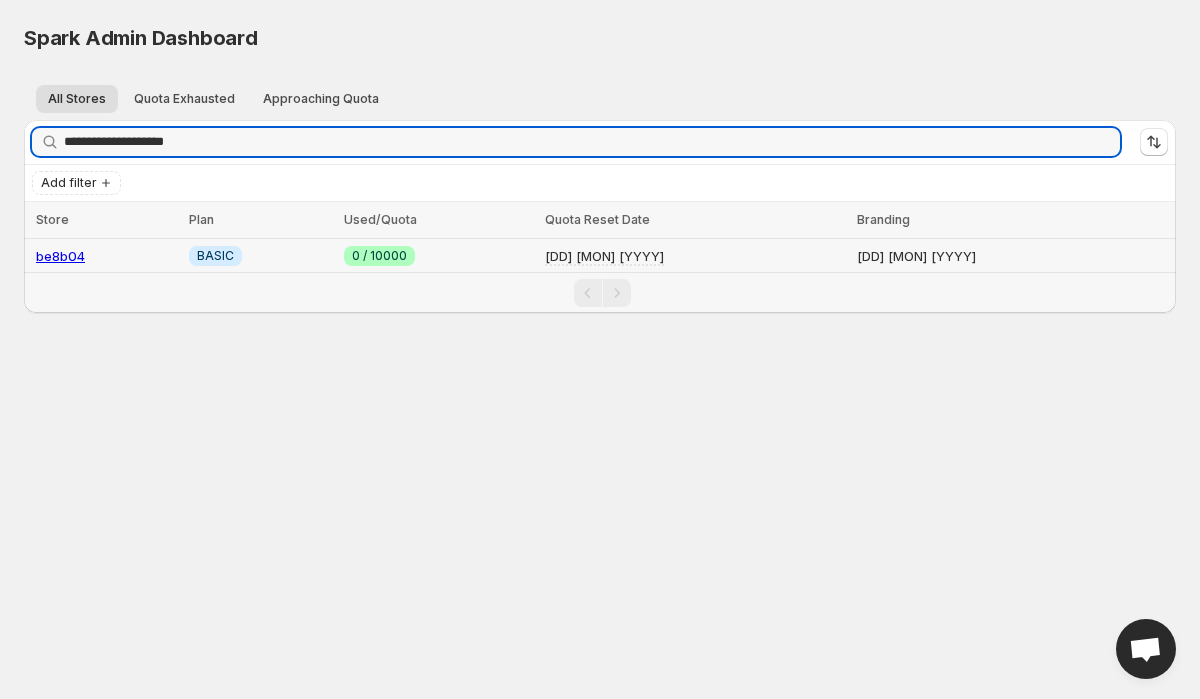 type on "**********" 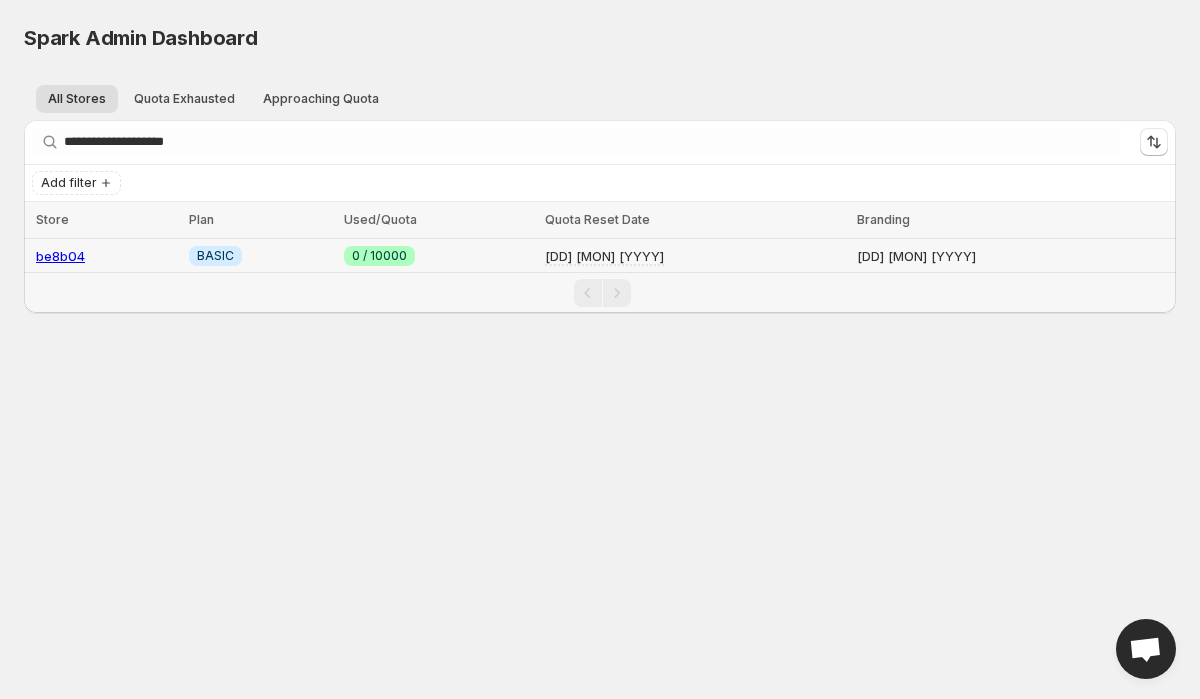 click on "be8b04" at bounding box center [60, 256] 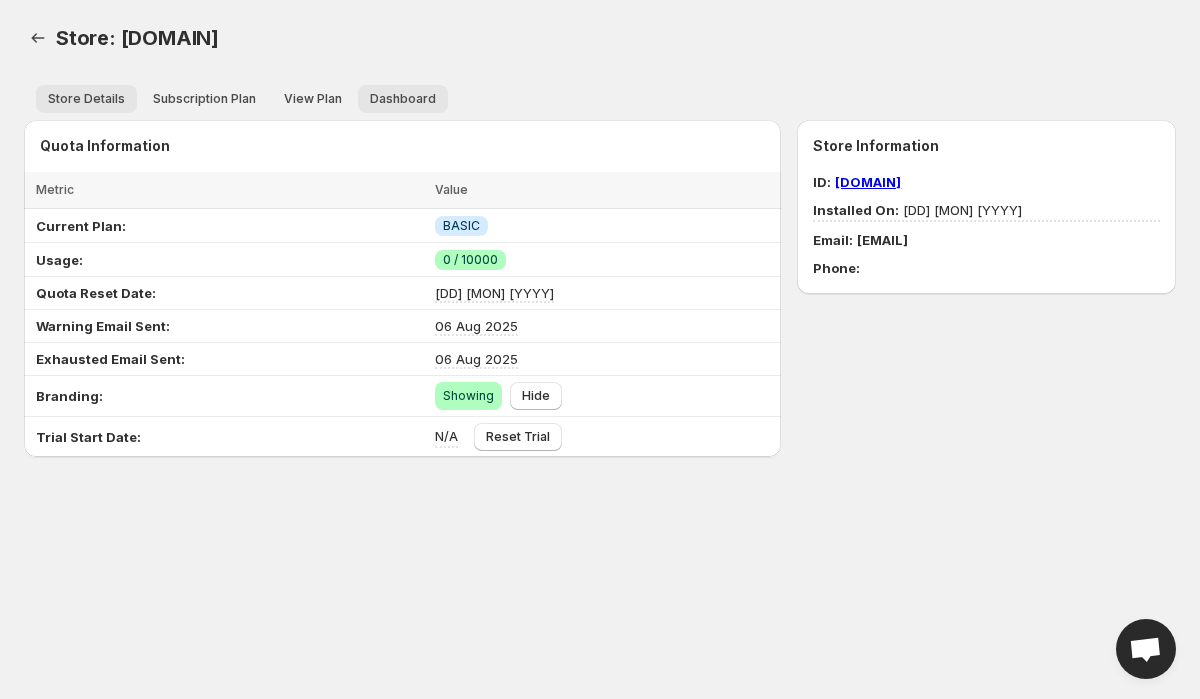 click on "Dashboard" at bounding box center (403, 99) 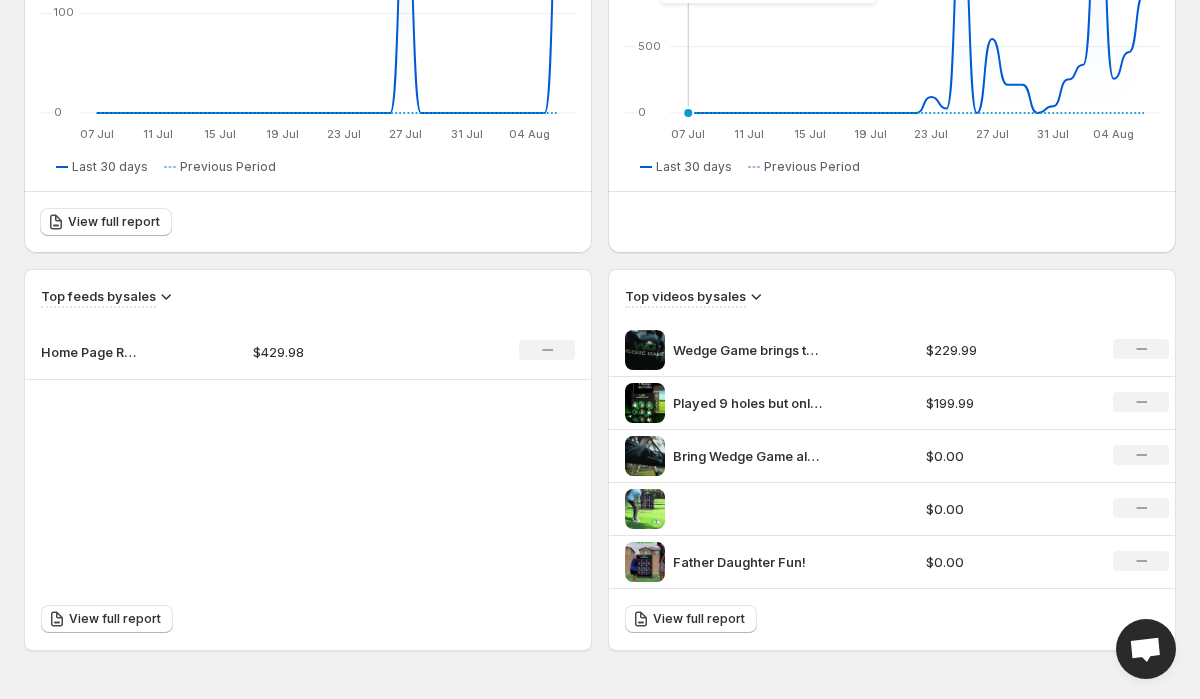 scroll, scrollTop: 0, scrollLeft: 0, axis: both 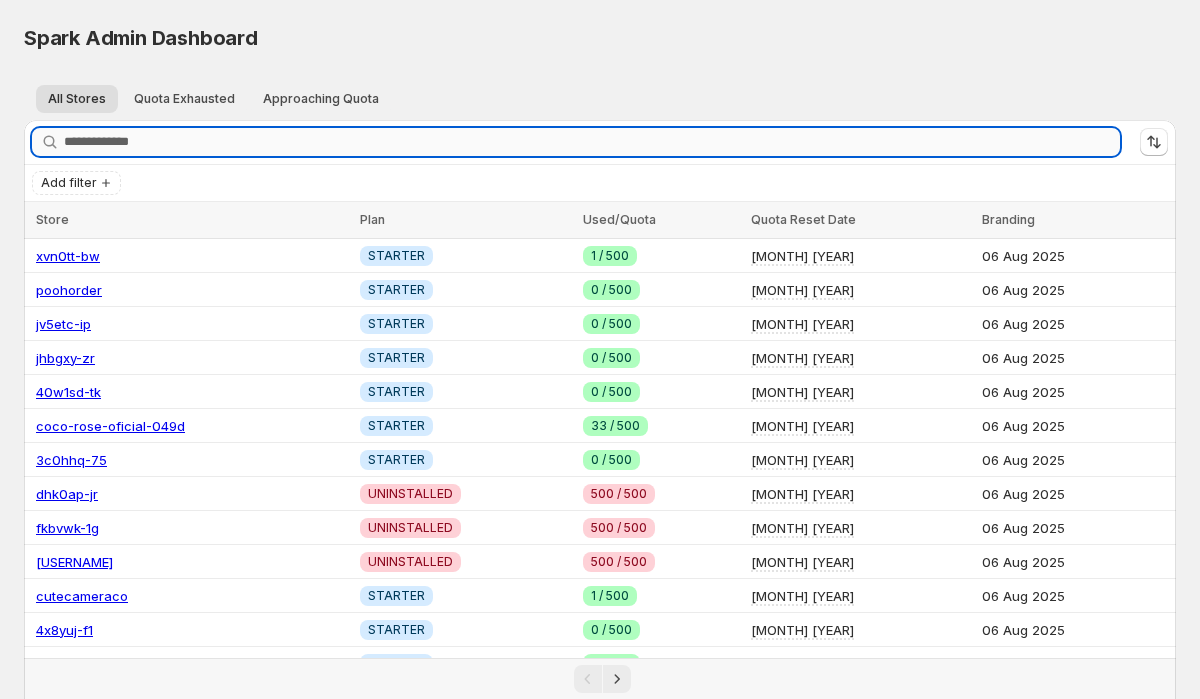 click on "Search stores" at bounding box center (592, 142) 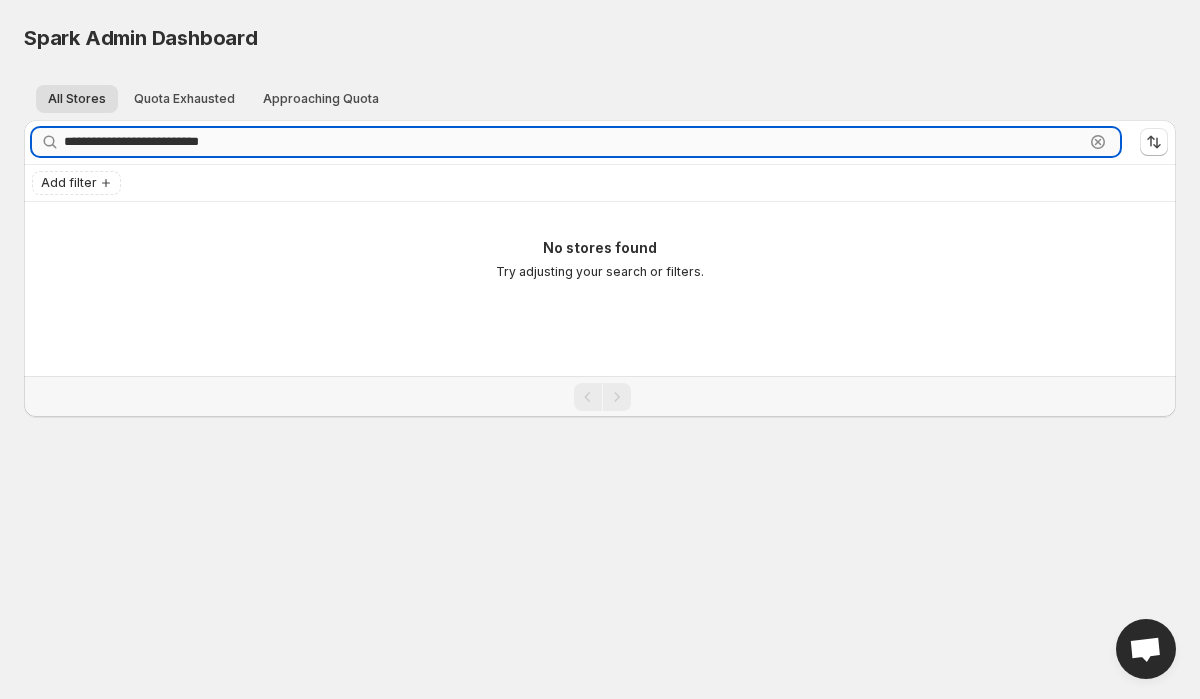 click on "**********" at bounding box center (574, 142) 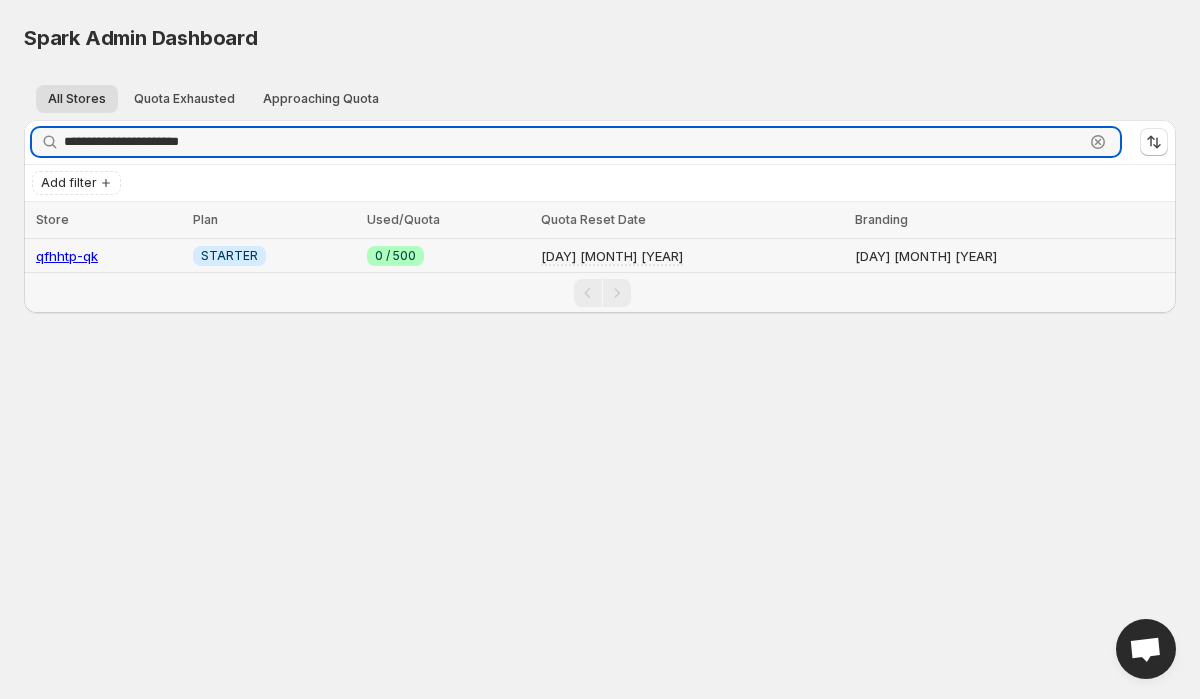 type on "**********" 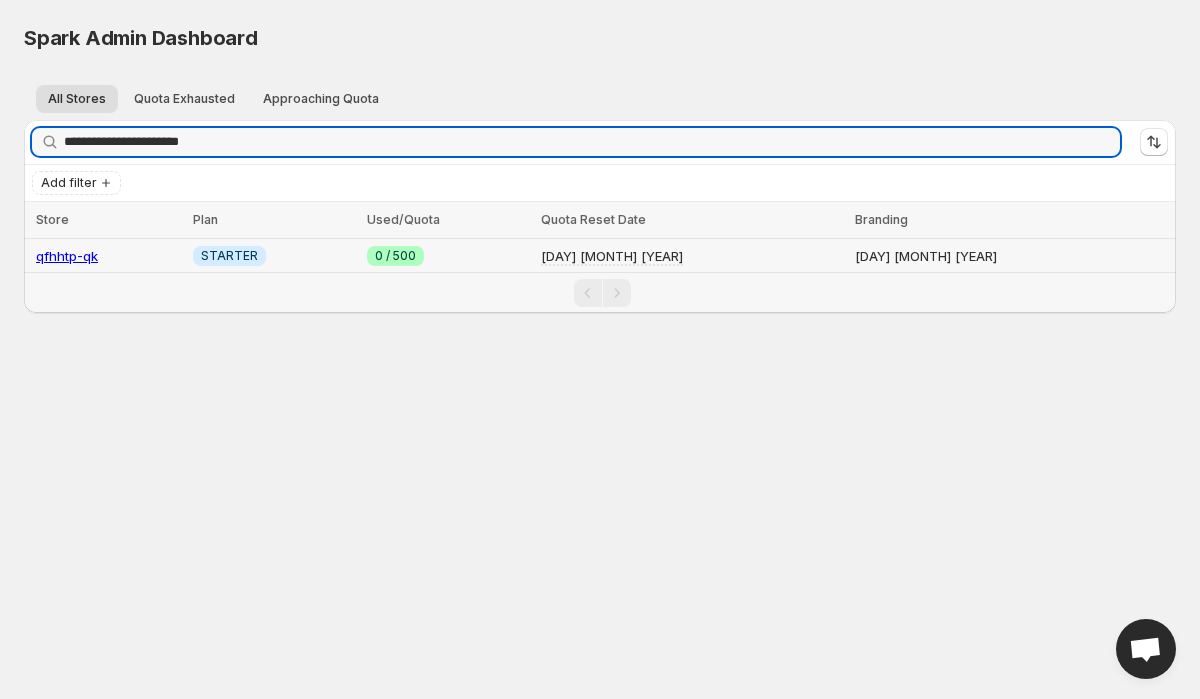 click on "qfhhtp-qk" at bounding box center (67, 256) 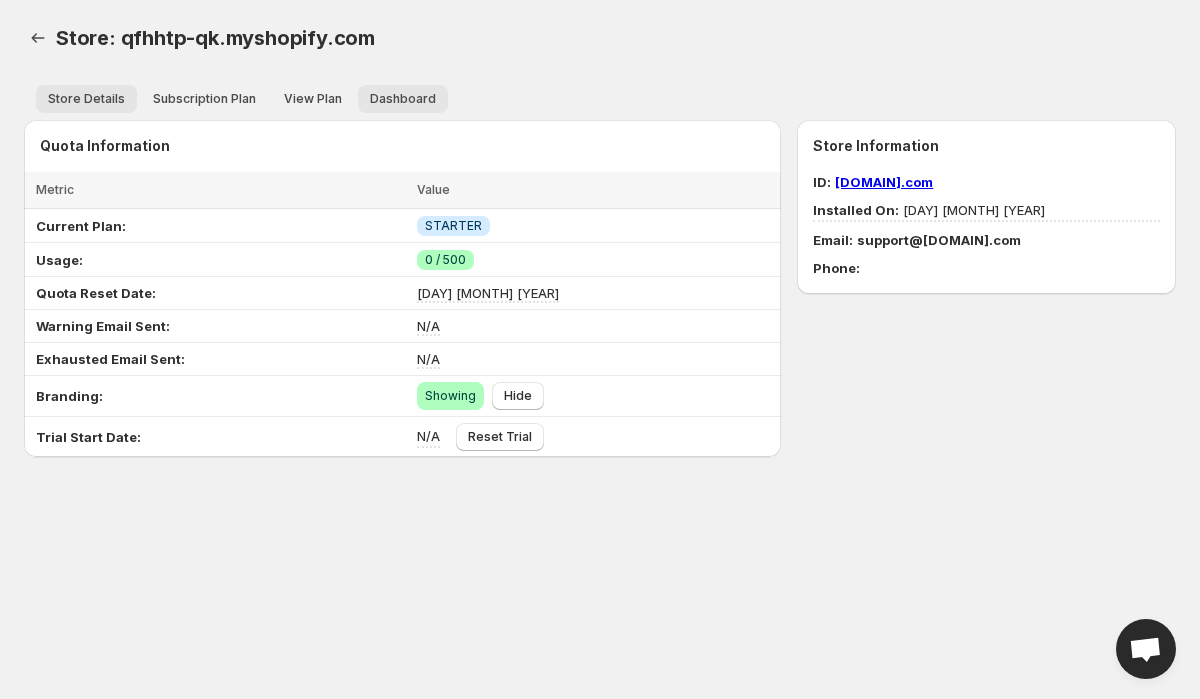 click on "Dashboard" at bounding box center (403, 99) 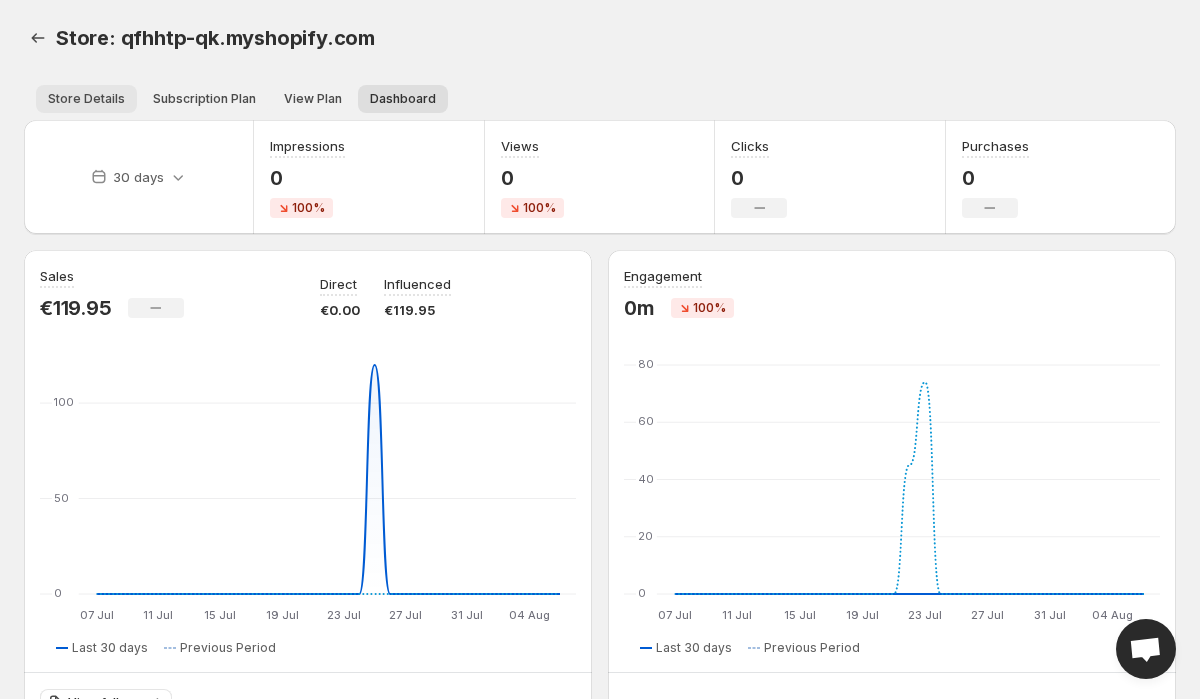 click on "Store Details" at bounding box center (86, 99) 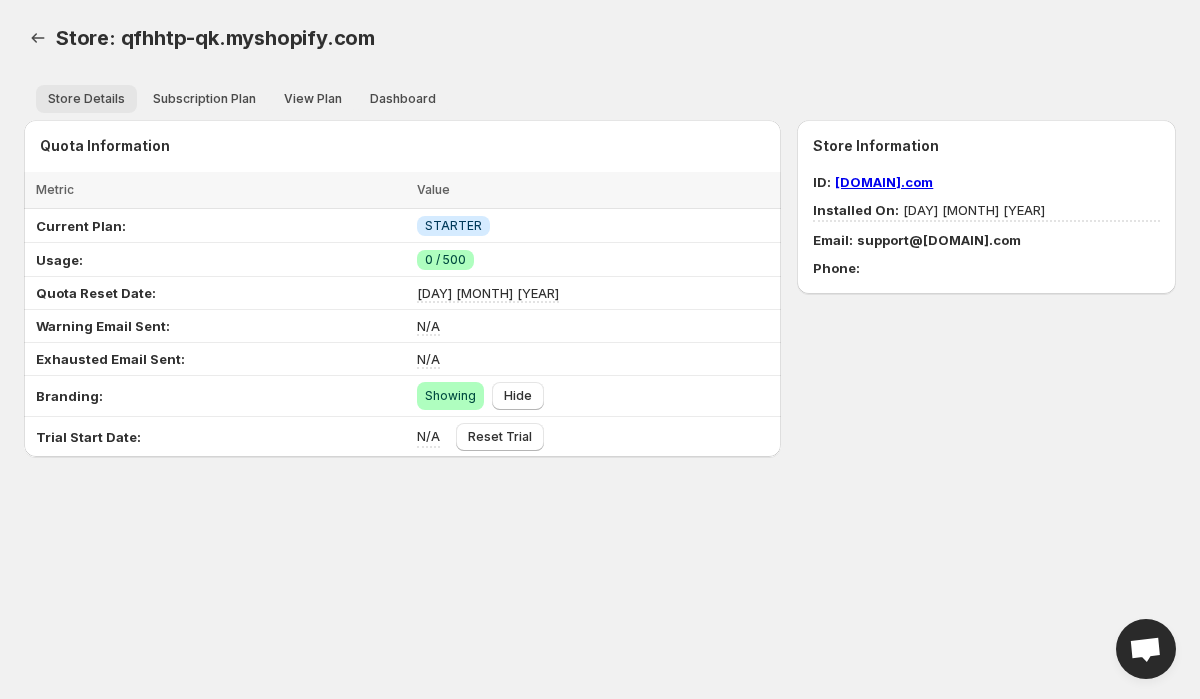 type 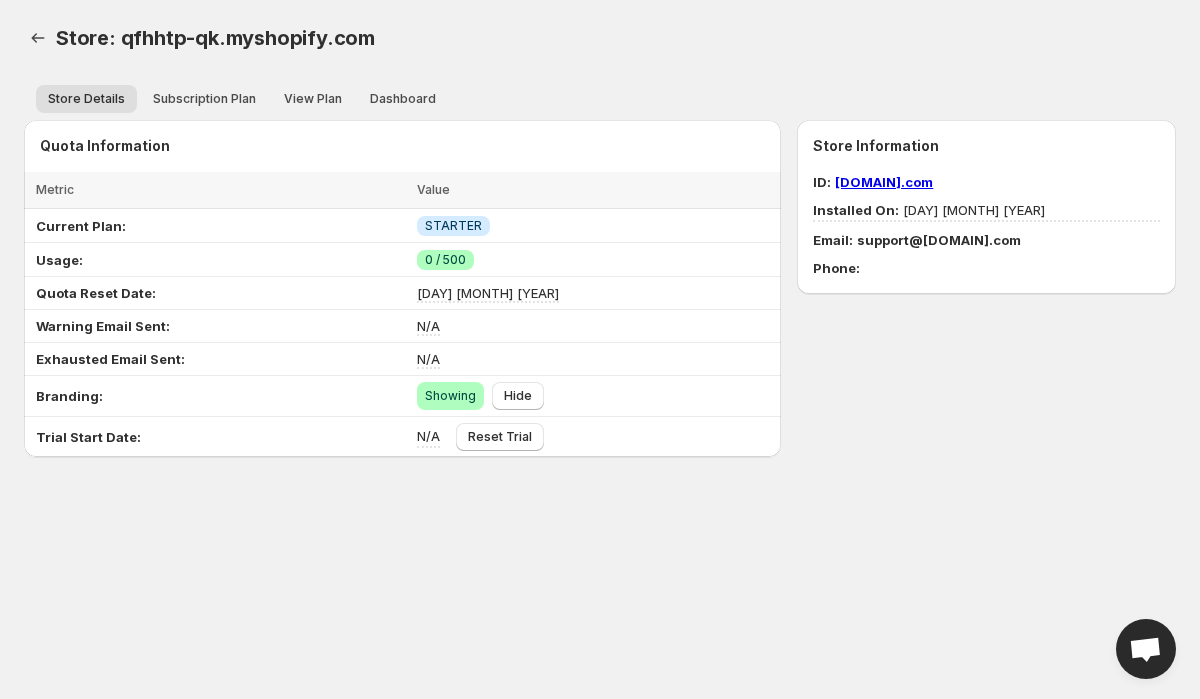 click on "[DOMAIN].com" at bounding box center (884, 182) 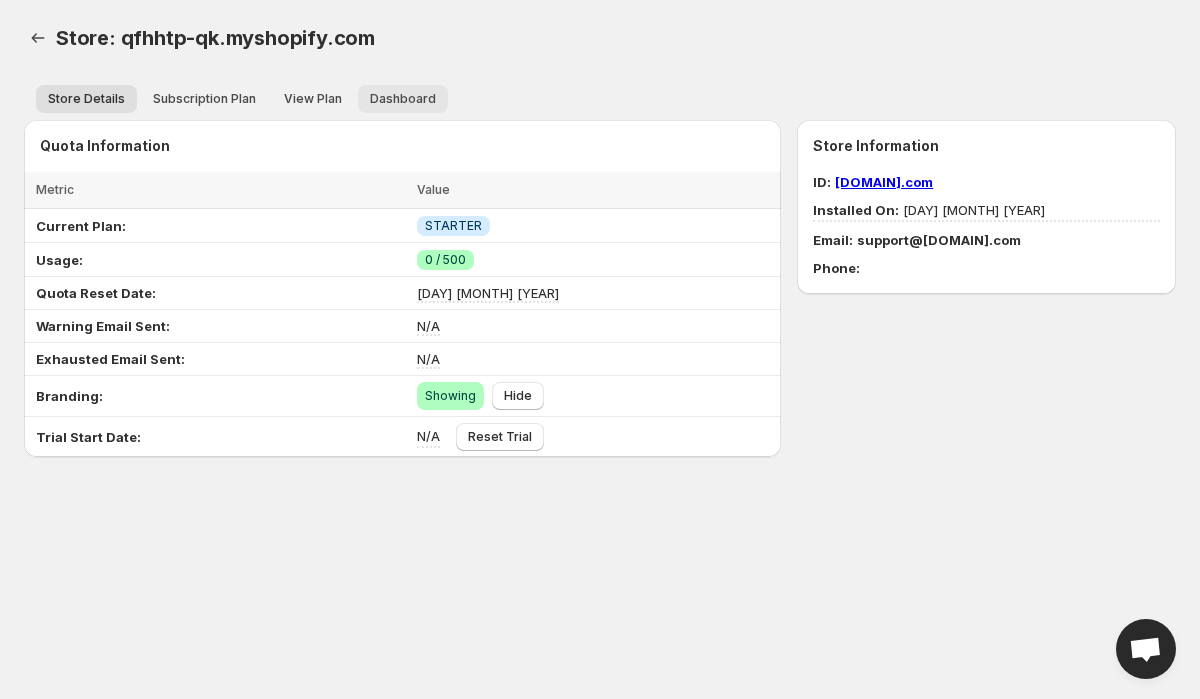 click on "Dashboard" at bounding box center (403, 99) 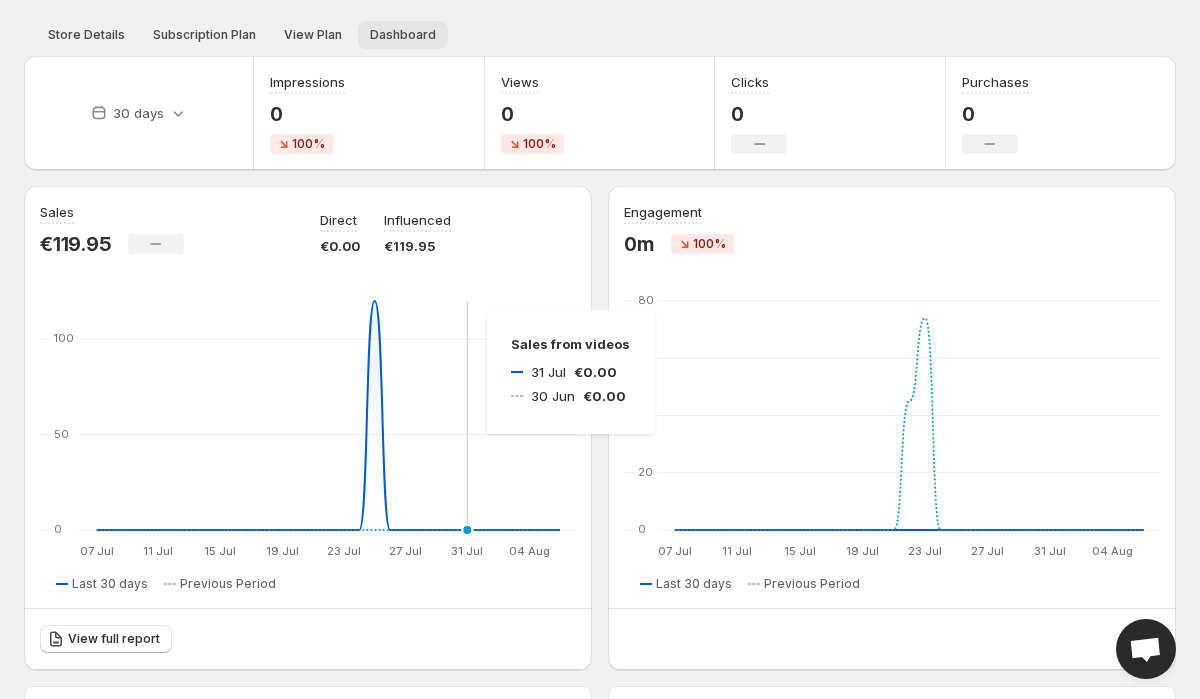 scroll, scrollTop: 0, scrollLeft: 0, axis: both 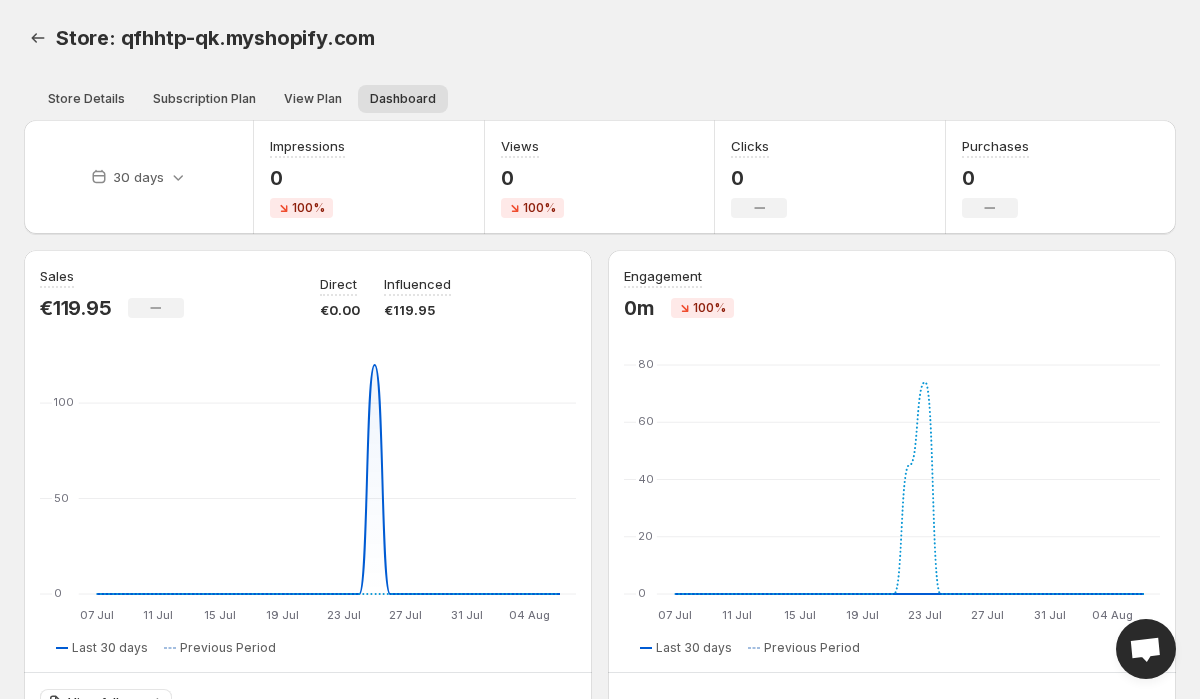 click on "Store: qfhhtp-qk.myshopify.com" at bounding box center [414, 38] 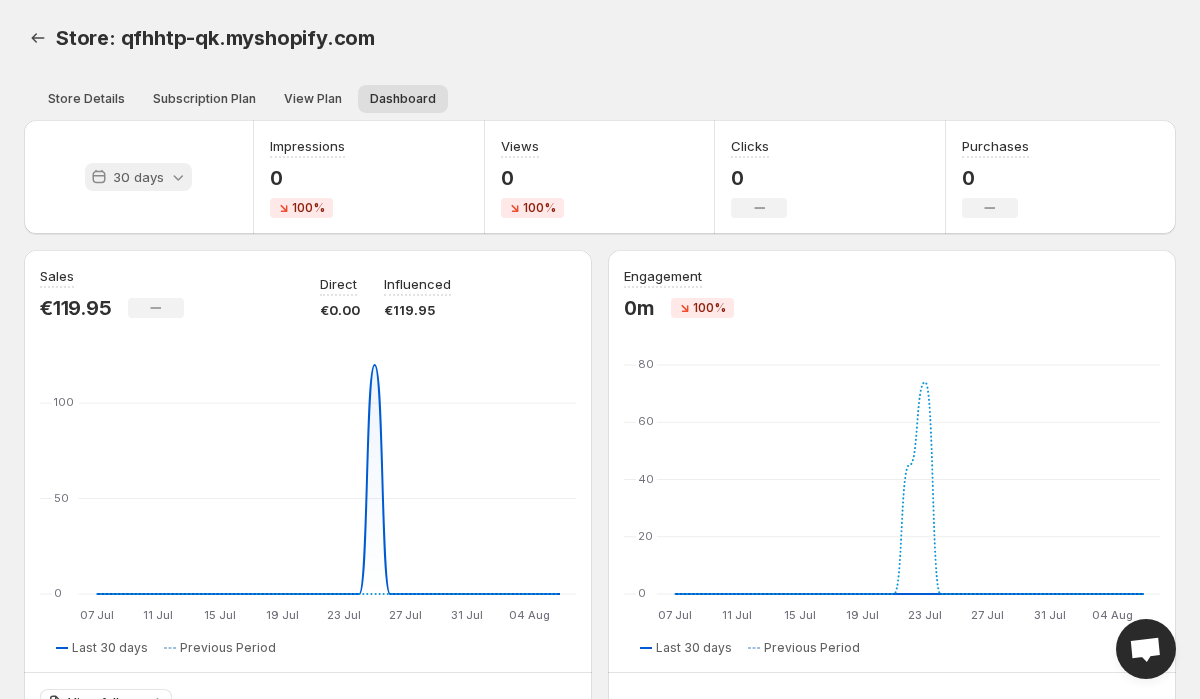 click on "30 days" at bounding box center [138, 177] 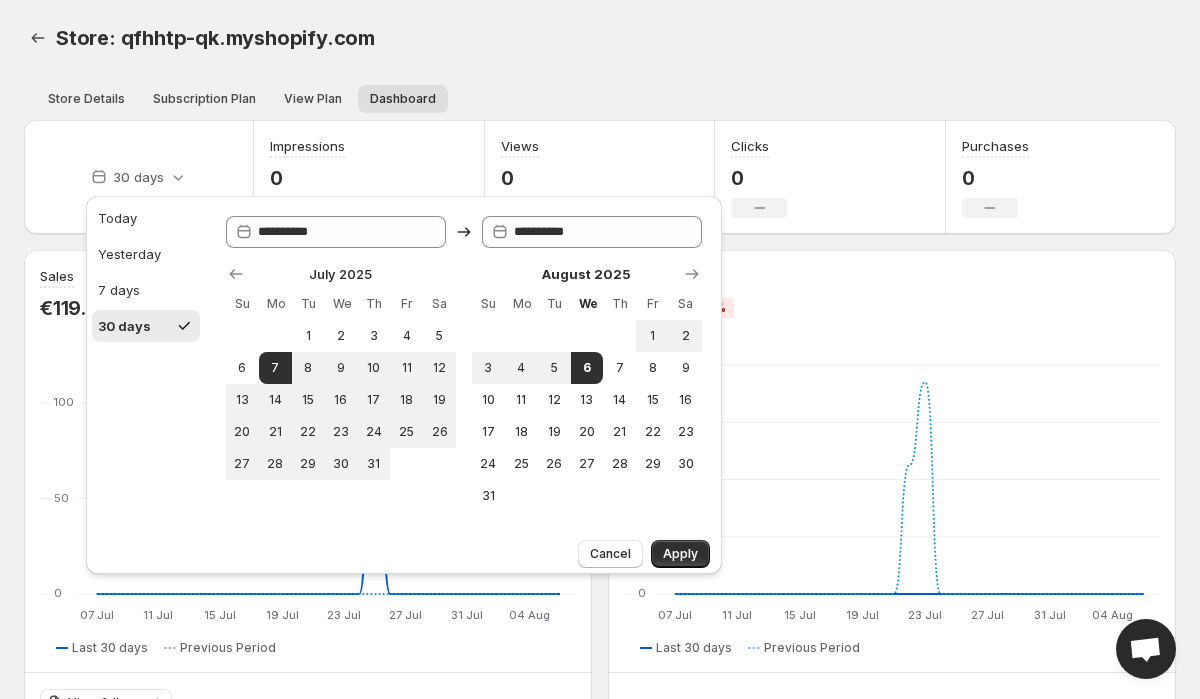 click on "Store: qfhhtp-qk.myshopify.com" at bounding box center (414, 38) 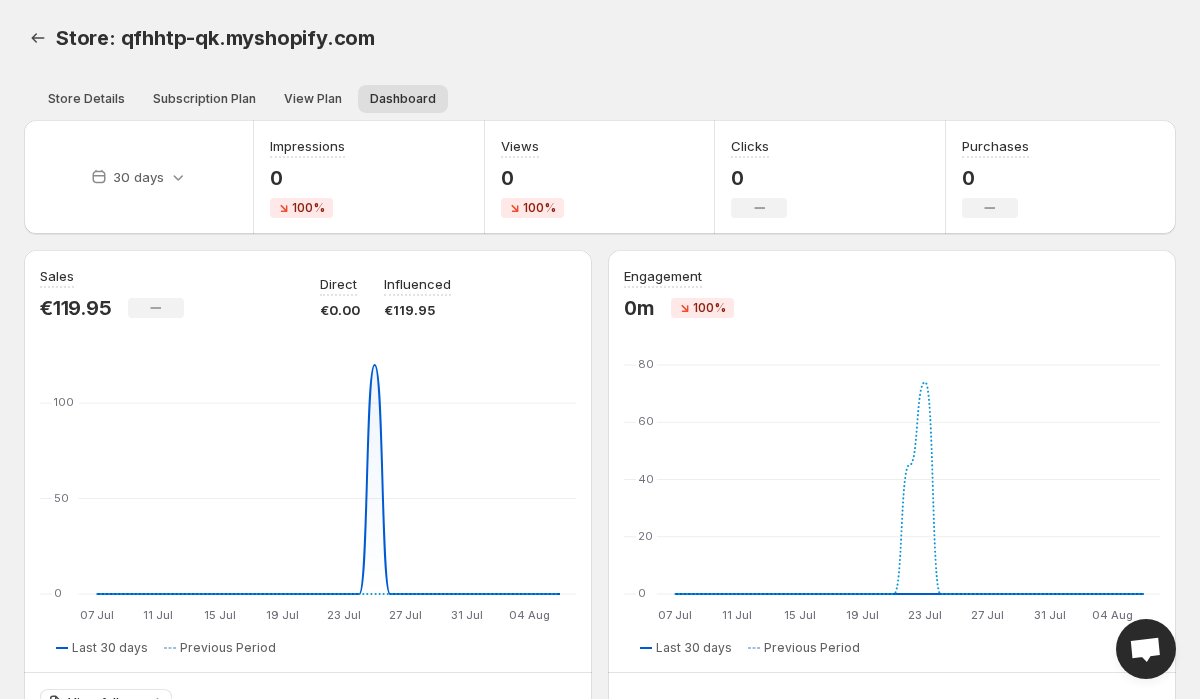 click on "30 days Impressions 0 100% Views 0 100% Clicks 0 No change Purchases 0 No change Sales €119.95 No change Direct €0.00 Influenced €119.95 07 Jul 07 Jul 11 Jul 11 Jul 15 Jul 15 Jul 19 Jul 19 Jul 23 Jul 23 Jul 27 Jul 27 Jul 31 Jul 31 Jul 04 Aug 04 Aug 0 50 100 07 Jul 08 Jul 09 Jul 10 Jul 11 Jul 12 Jul 13 Jul 14 Jul 15 Jul 16 Jul 17 Jul 18 Jul 19 Jul 20 Jul 21 Jul 22 Jul 23 Jul 24 Jul 25 Jul 26 Jul 27 Jul 28 Jul 29 Jul 30 Jul 31 Jul 01 Aug 02 Aug 03 Aug 04 Aug 05 Aug 06 Aug 0 0 0 0 0 0 0 0 0 0 0 0 0 0 0 0 0 0 0 0 0 0 0 0 0 0 0 0 0 0 0 0 0 0 0 0 0 0 0 0 0 0 0 119.95 0 0 0 0 0 0 0 0 0 0 0 0 0 0 0 0 0 0 0 0 0 0 0 0 0 0 0 0 0 0 0 0 0 0 0 0 0 0 0 0 0 0 0 Last 30 days Previous Period View full report Engagement 0m 100% 07 Jul 07 Jul 11 Jul 11 Jul 15 Jul 15 Jul 19 Jul 19 Jul 23 Jul 23 Jul 27 Jul 27 Jul 31 Jul 31 Jul 04 Aug 04 Aug 0 20 40 60 80 07 Jul 08 Jul 09 Jul 10 Jul 11 Jul 12 Jul 13 Jul 14 Jul 15 Jul 16 Jul 17 Jul 18 Jul 19 Jul 20 Jul 21 Jul 22 Jul 23 Jul 24 Jul 25 Jul 26 Jul 27 Jul 28 Jul 29 Jul 30 Jul 31 Jul 01 Aug 02 Aug 03 Aug 04 Aug 05 Aug 06 Aug 0 0 0 0 0 0 0 0 0 0 0 0 0 0 0 0 0 0 0 0 0 0 0 0 0 0 0 0 0 0 0 0 0 0 0 0 0 0 0 0 0 0 0" at bounding box center (592, 618) 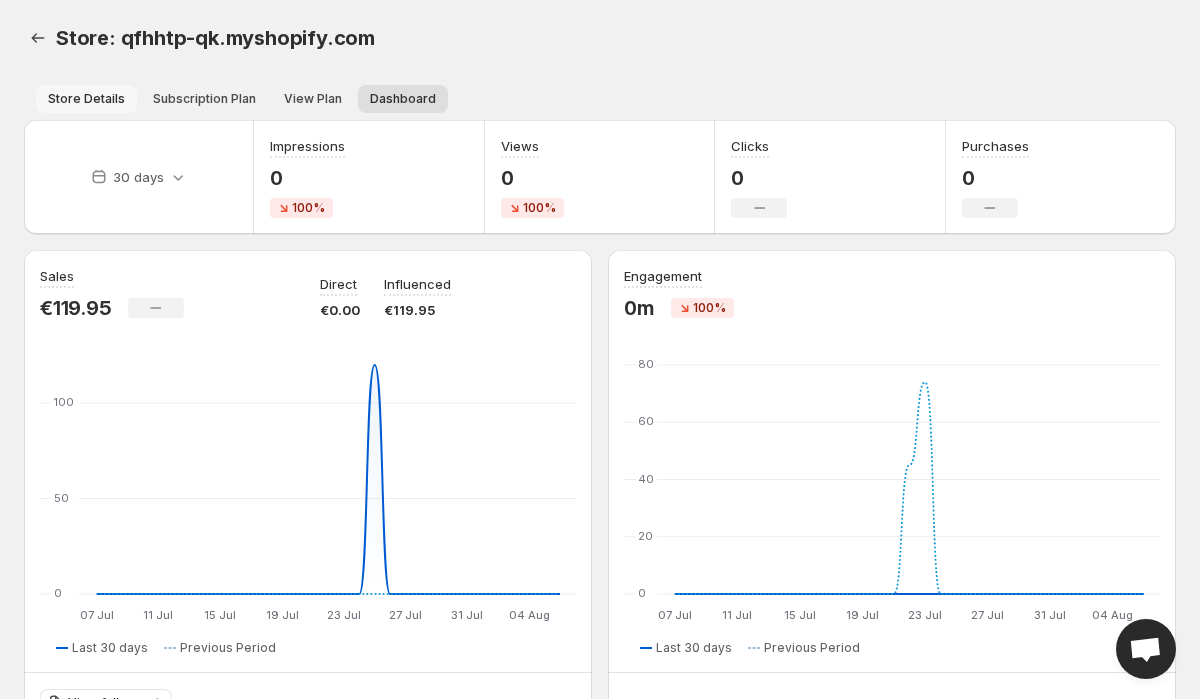 click on "Store Details" at bounding box center (86, 99) 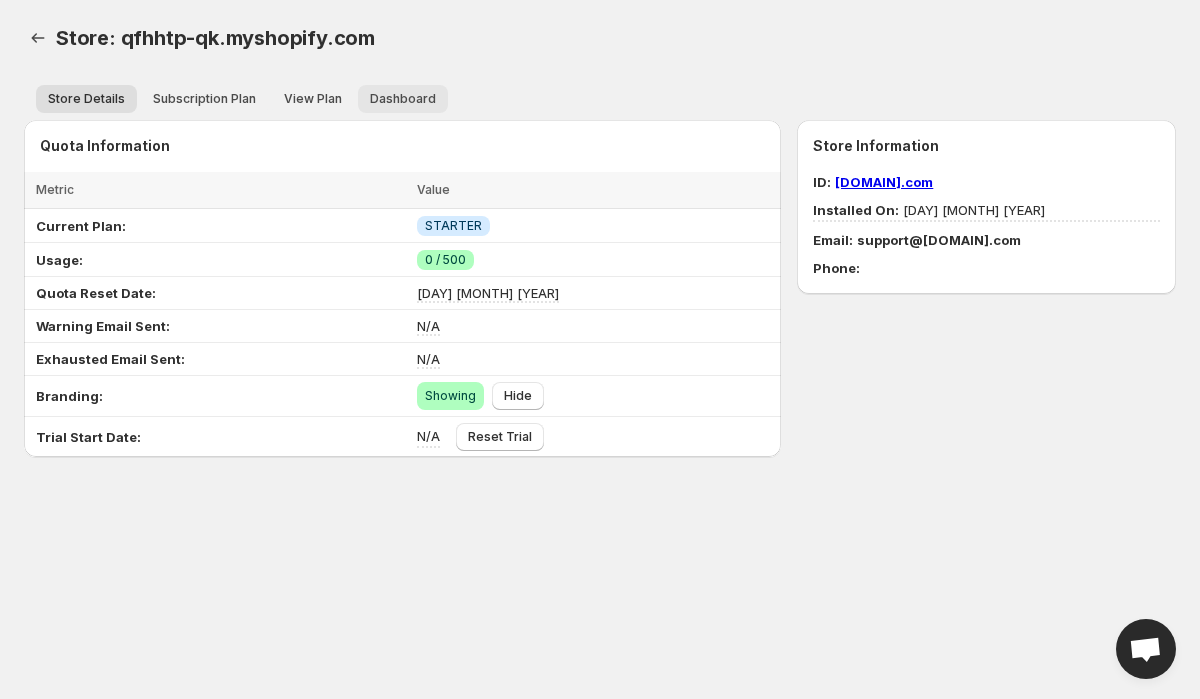 click on "Dashboard" at bounding box center [403, 99] 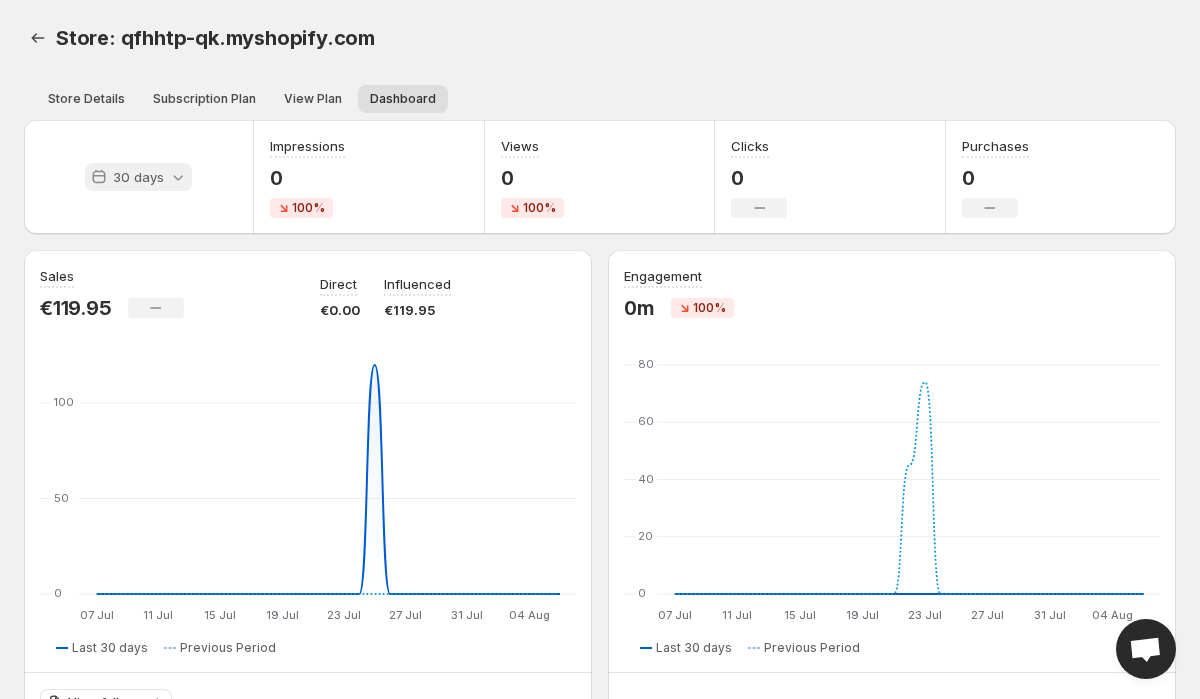 click on "30 days" at bounding box center (138, 177) 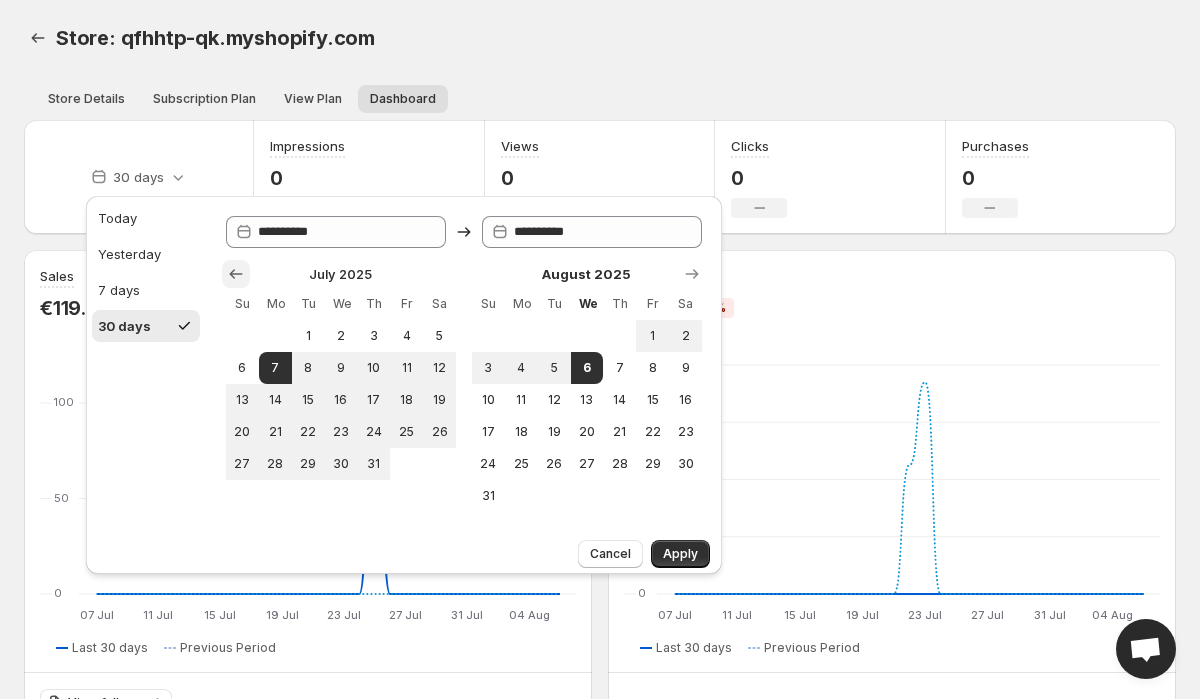 click 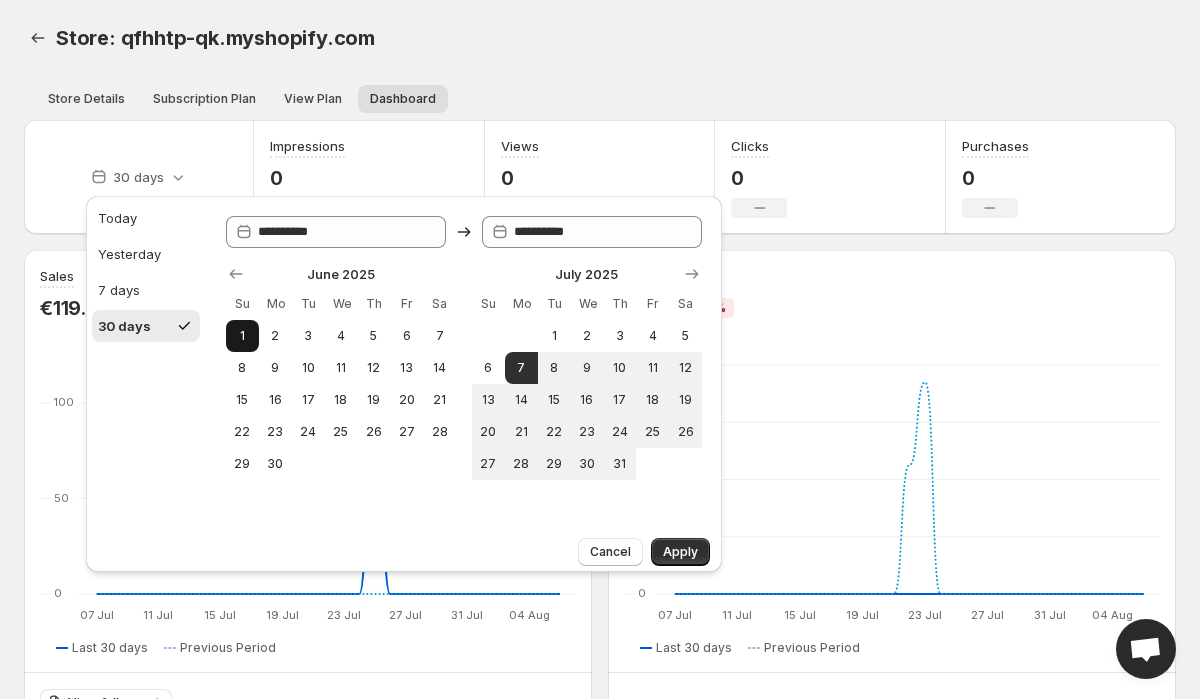 click on "1" at bounding box center (242, 336) 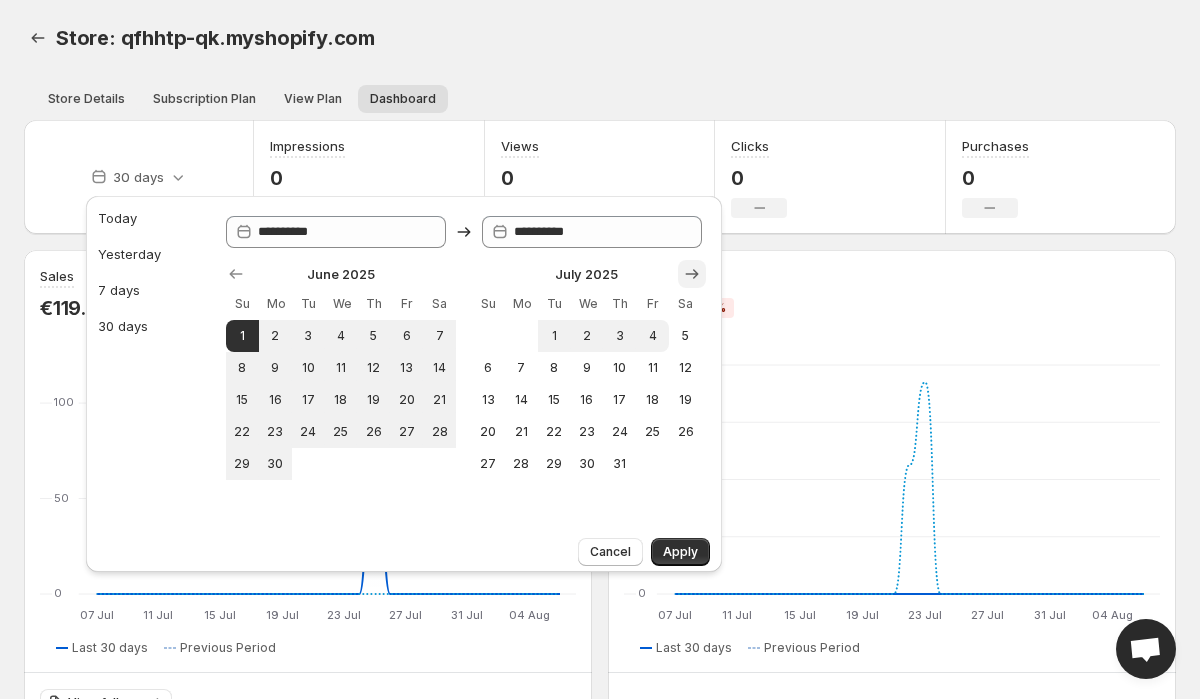 click 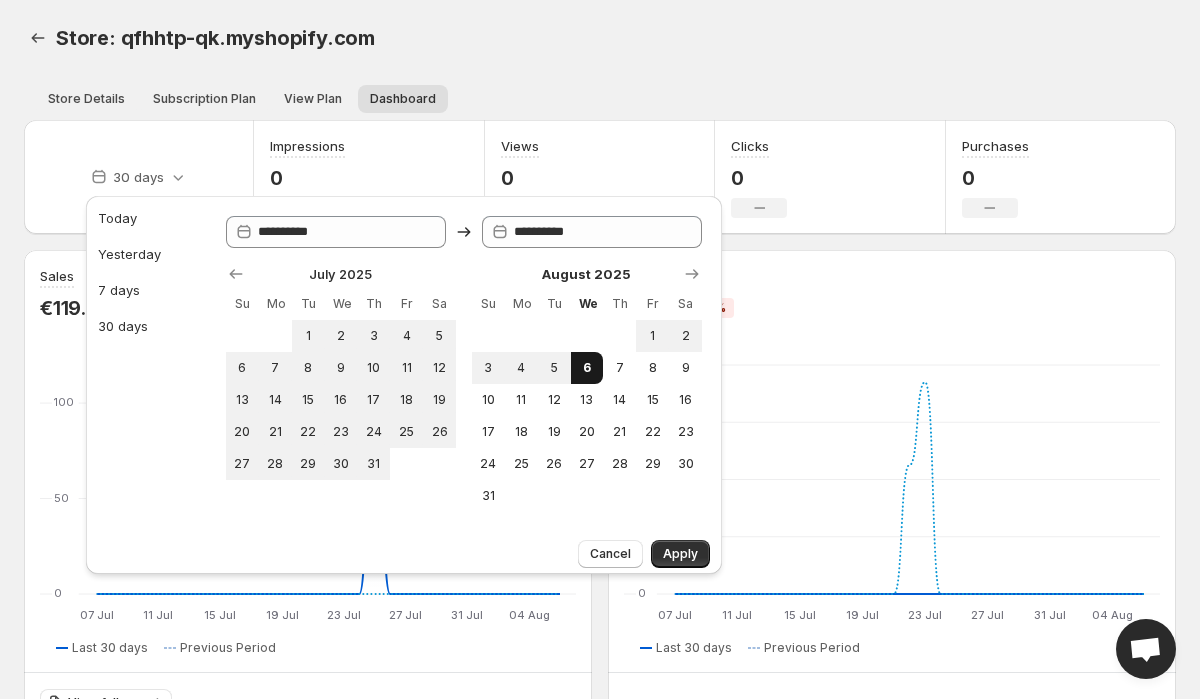 click on "6" at bounding box center (587, 368) 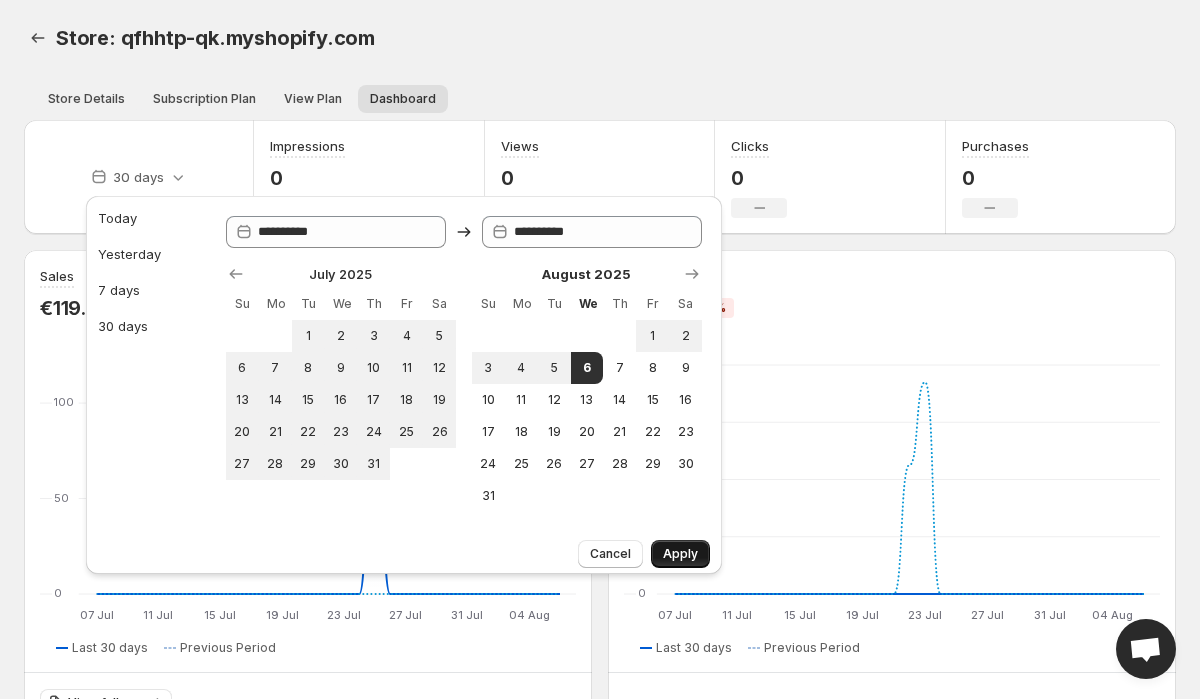 click on "Apply" at bounding box center [680, 554] 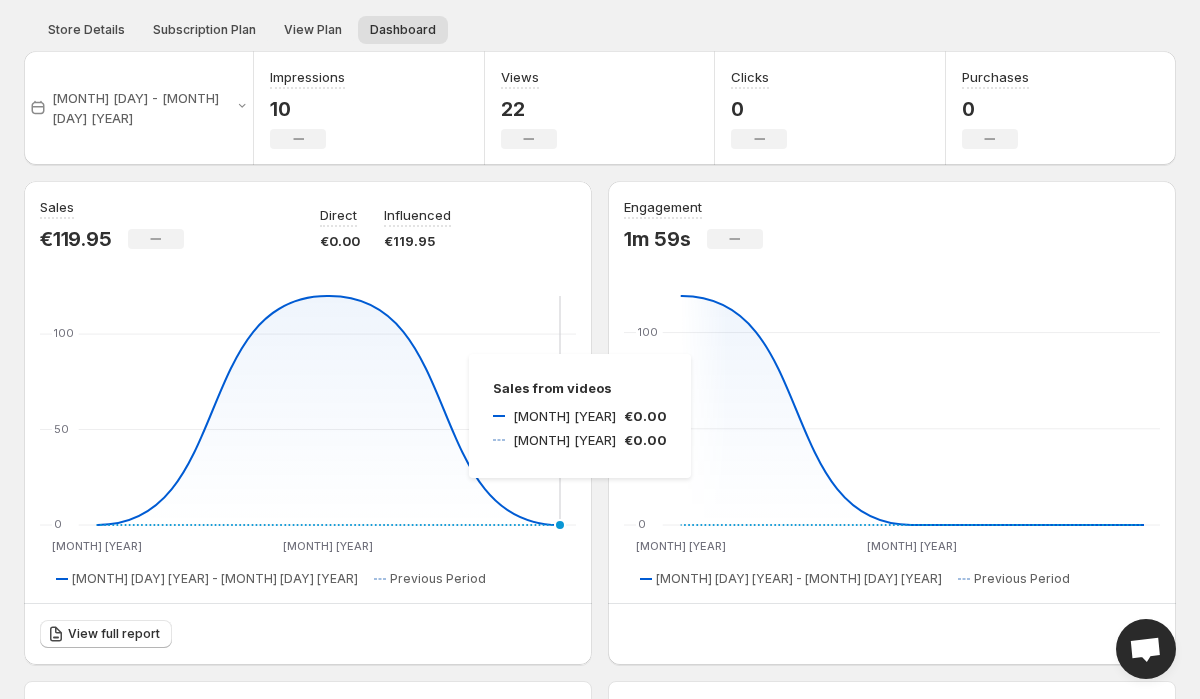 scroll, scrollTop: 0, scrollLeft: 0, axis: both 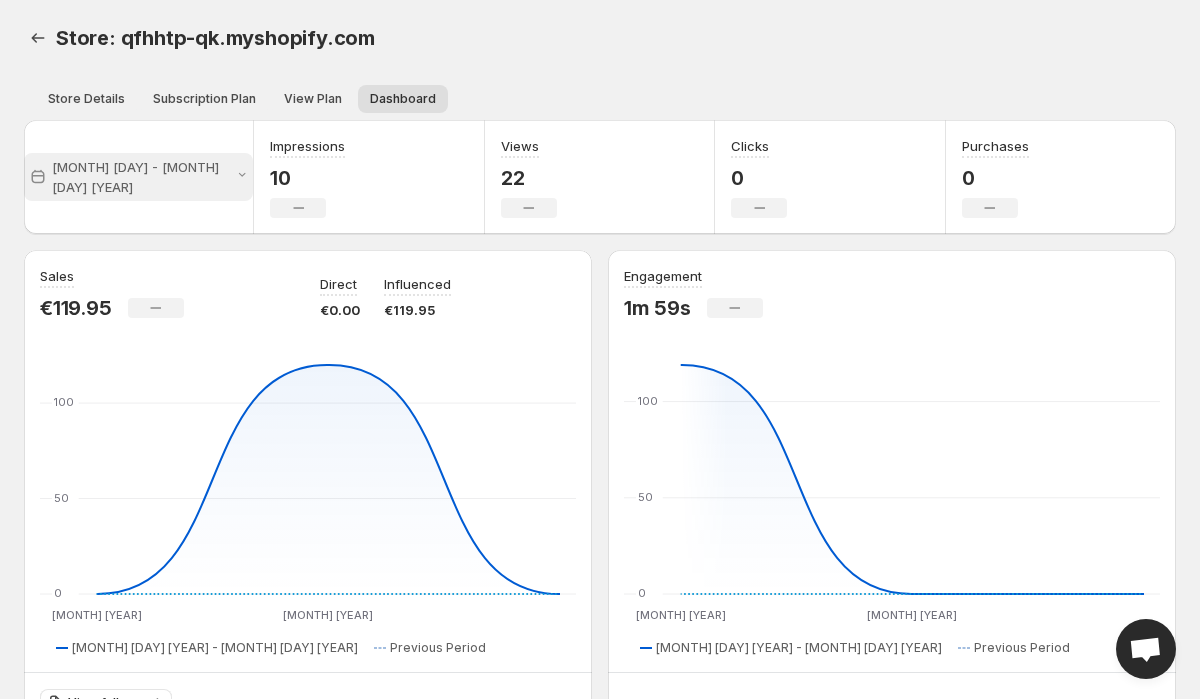click on "[MONTH] [DAY] - [MONTH] [DAY] [YEAR]" at bounding box center [138, 177] 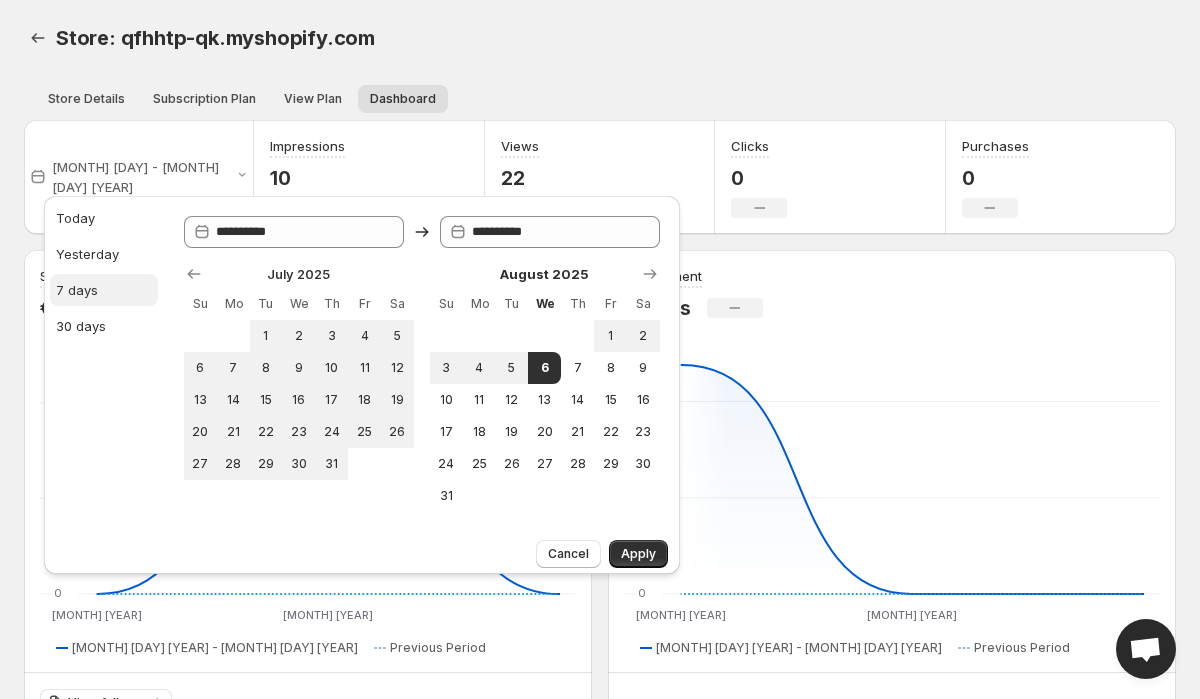 click on "7 days" at bounding box center (77, 290) 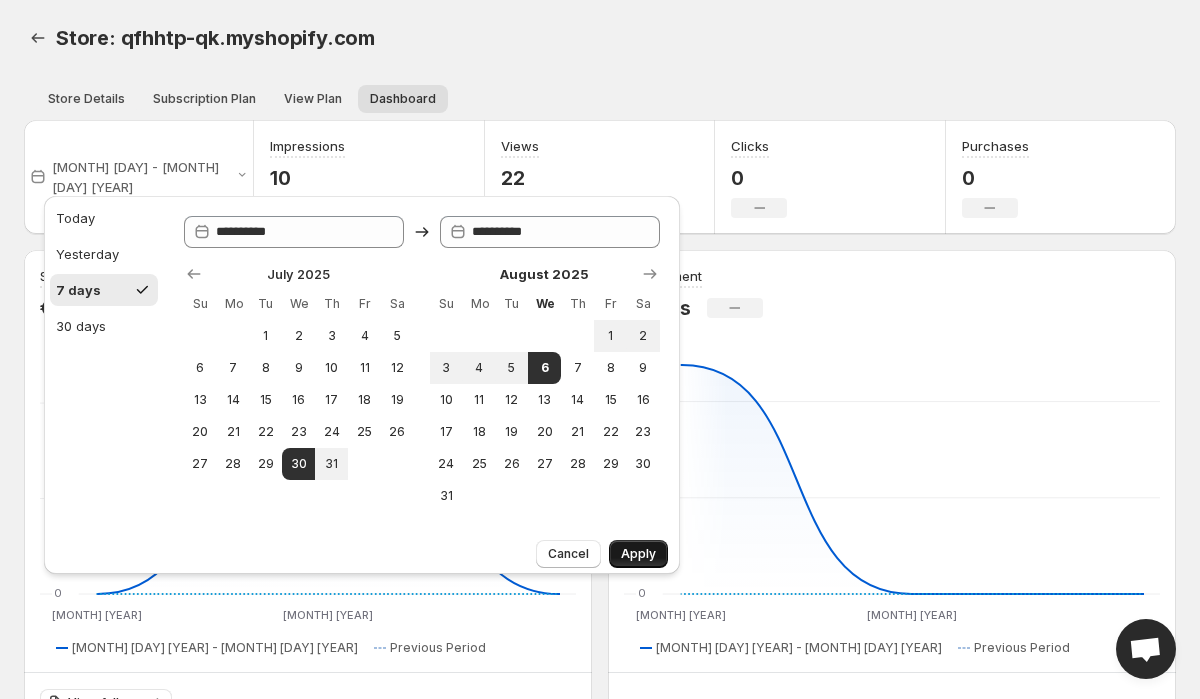 click on "Apply" at bounding box center (638, 554) 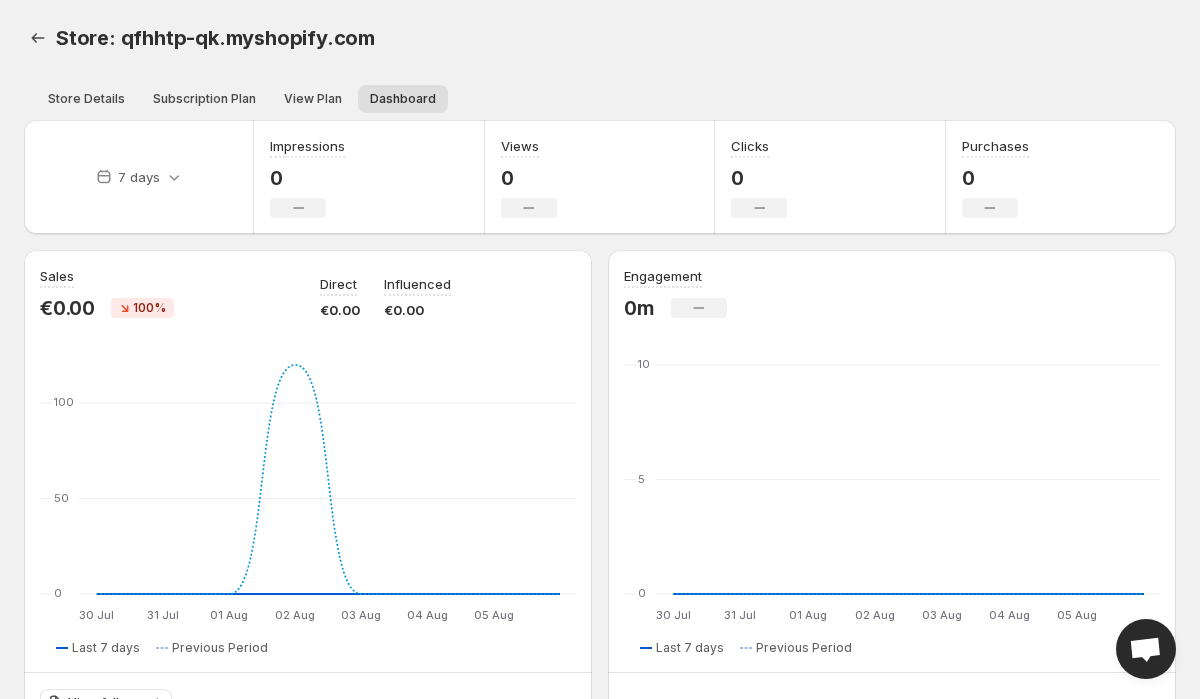 click on "7 days" at bounding box center [139, 177] 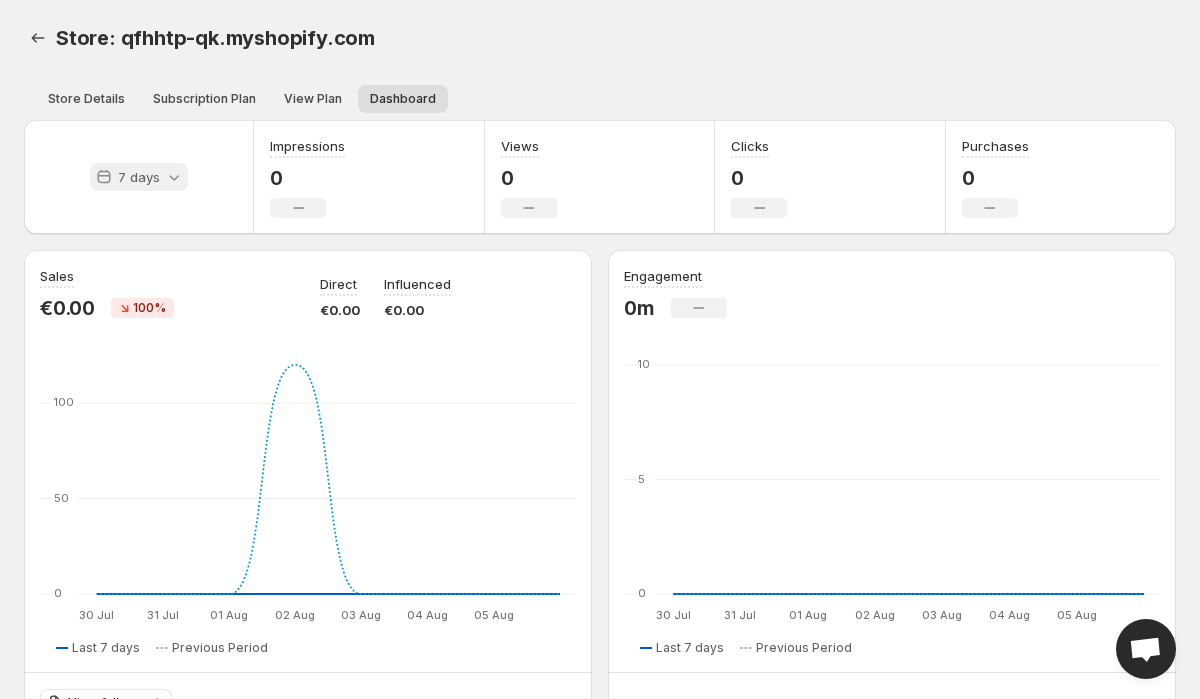 click on "7 days" at bounding box center [139, 177] 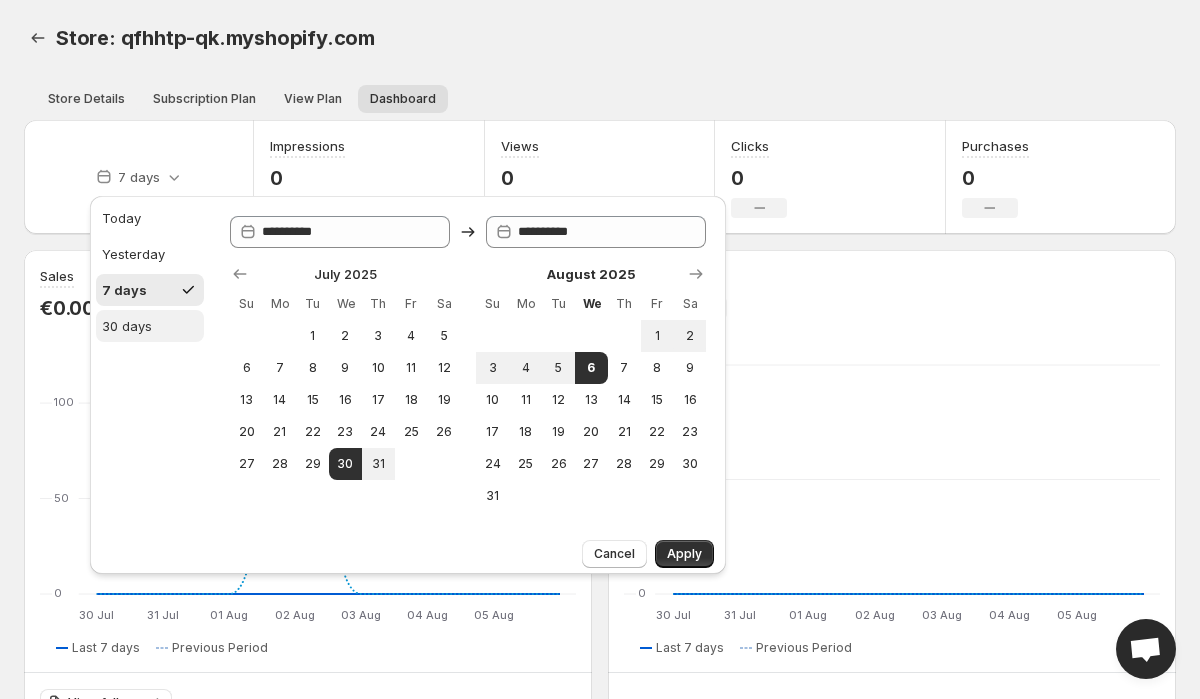 click on "30 days" at bounding box center (127, 326) 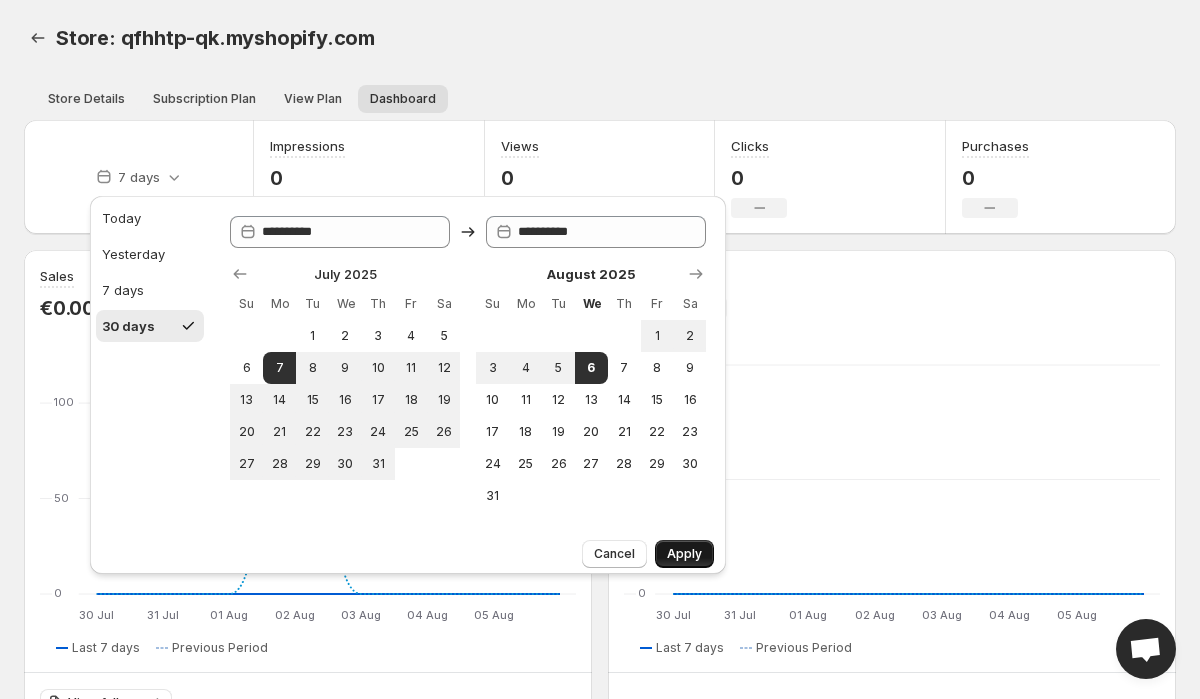 click on "Apply" at bounding box center [684, 554] 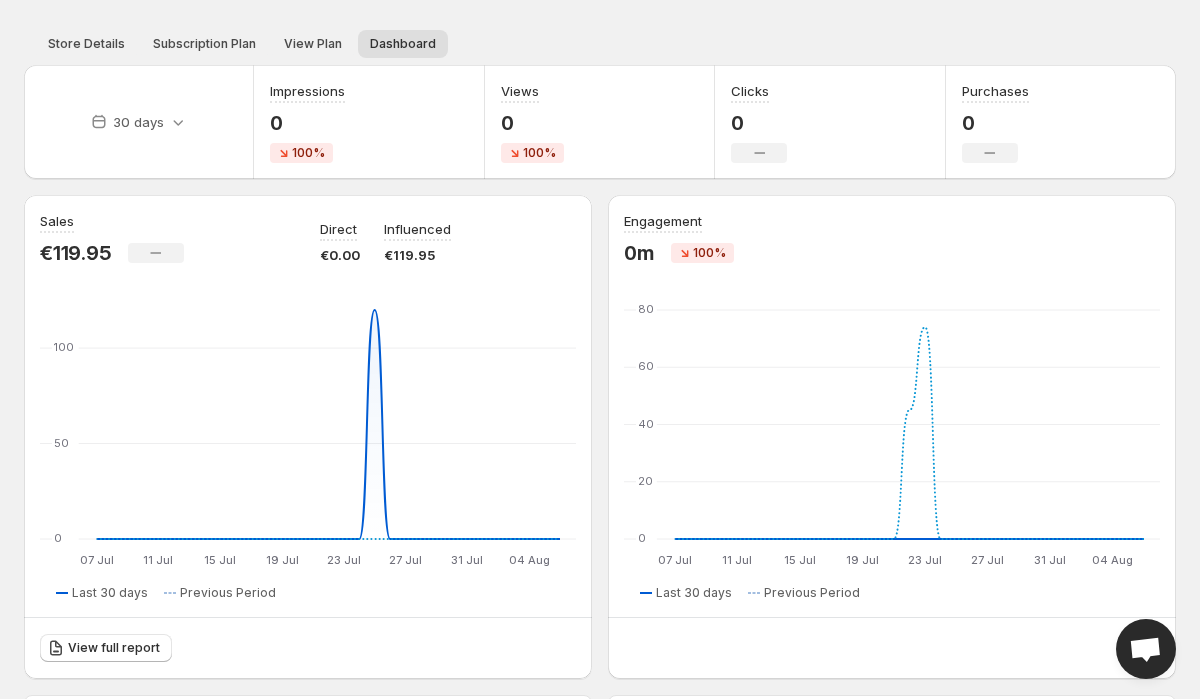scroll, scrollTop: 0, scrollLeft: 0, axis: both 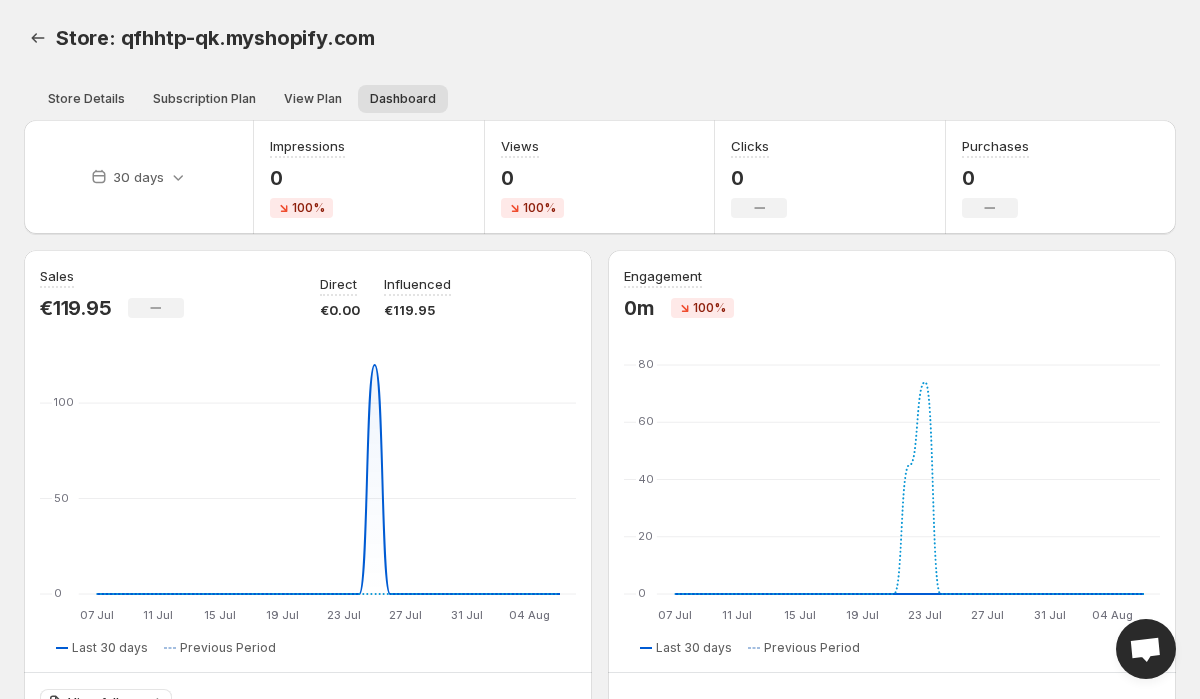 click on "100%" at bounding box center (709, 308) 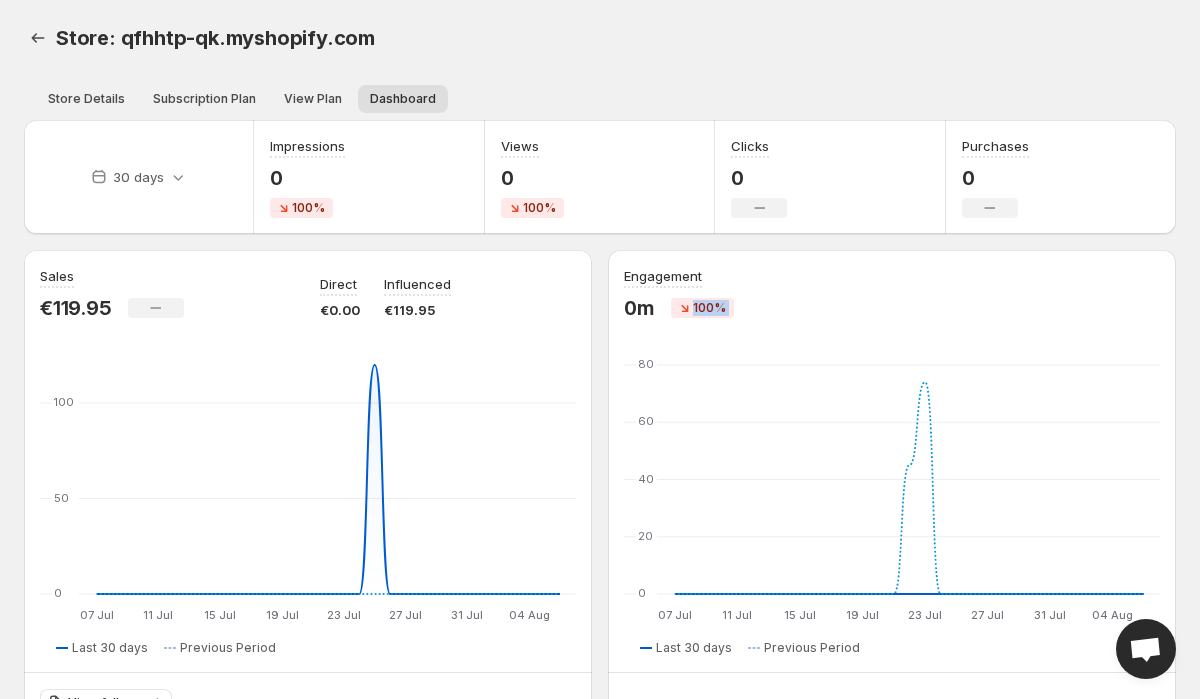click on "100%" at bounding box center (709, 308) 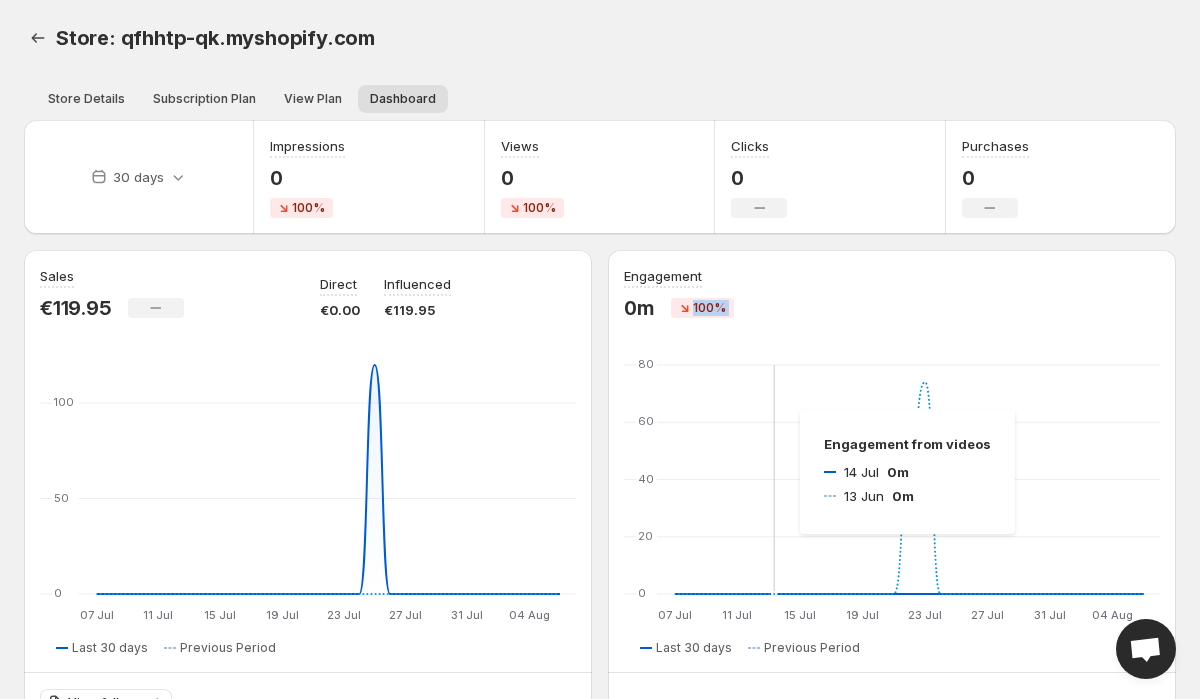 click on "07 Jul 07 Jul 11 Jul 11 Jul 15 Jul 15 Jul 19 Jul 19 Jul 23 Jul 23 Jul 27 Jul 27 Jul 31 Jul 31 Jul 04 Aug 04 Aug 0 20 40 60 80 07 Jul 08 Jul 09 Jul 10 Jul 11 Jul 12 Jul 13 Jul 14 Jul 15 Jul 16 Jul 17 Jul 18 Jul 19 Jul 20 Jul 21 Jul 22 Jul 23 Jul 24 Jul 25 Jul 26 Jul 27 Jul 28 Jul 29 Jul 30 Jul 31 Jul 01 Aug 02 Aug 03 Aug 04 Aug 05 Aug 06 Aug 0 0 0 0 0 0 0 0 0 0 0 0 0 0 0 0 0 0 0 0 0 0 0 0 0 0 0 0 0 0 0 0 0 0 0 0 0 0 0 0 0 0 0 0 0 0 45 74 0 0 0 0 0 0 0 0 0 0 0 0 0 0" 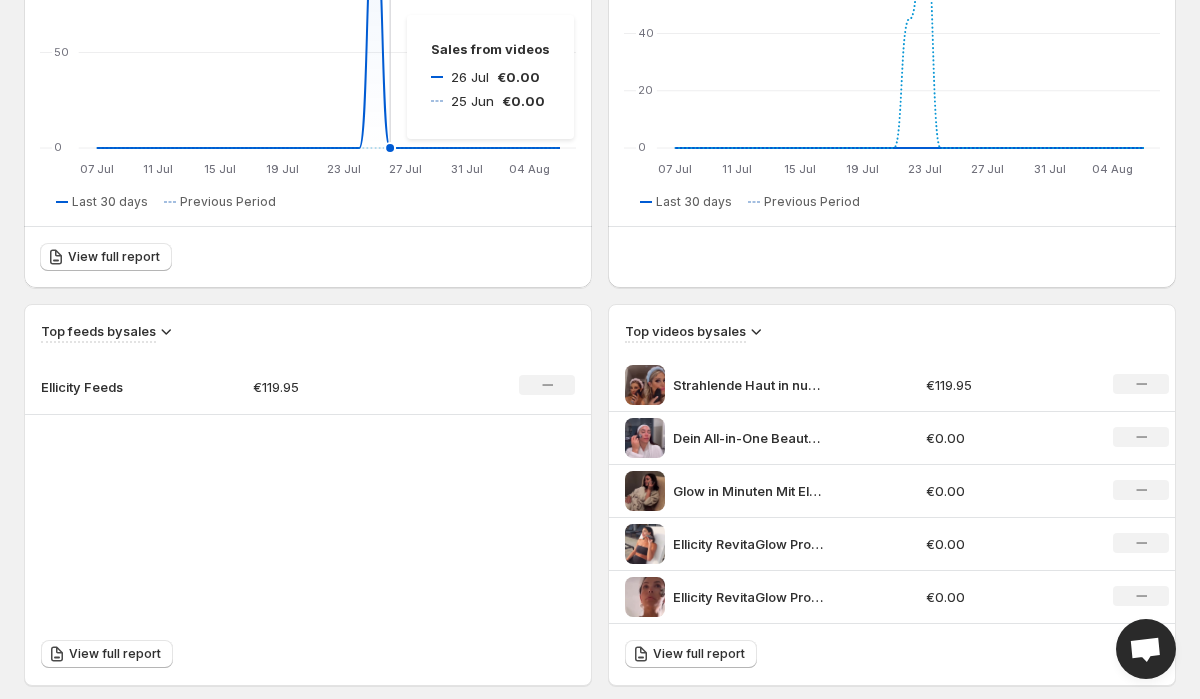 scroll, scrollTop: 482, scrollLeft: 0, axis: vertical 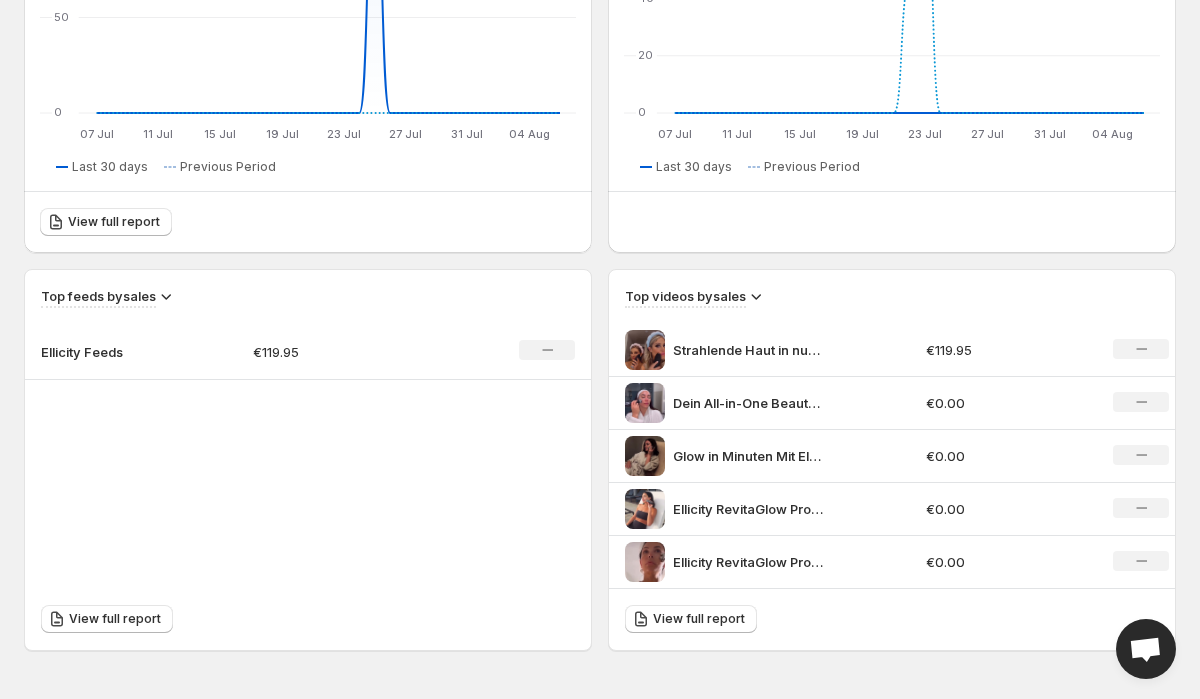 click 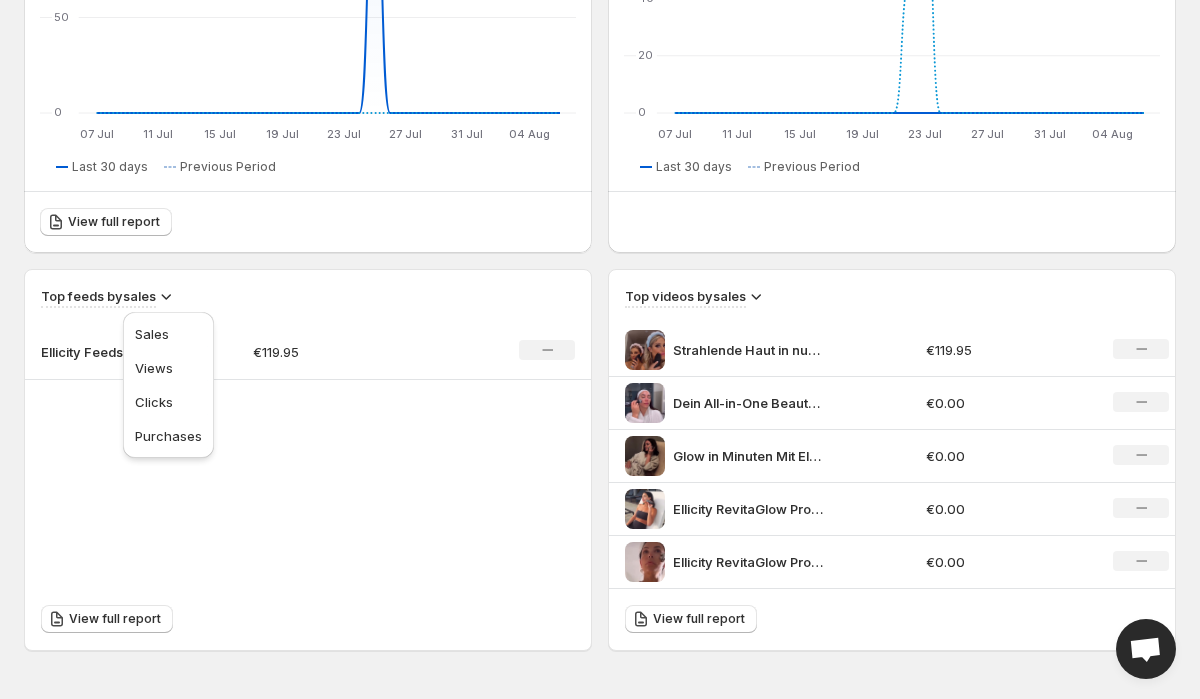 click on "Top feeds by  sales" at bounding box center [308, 297] 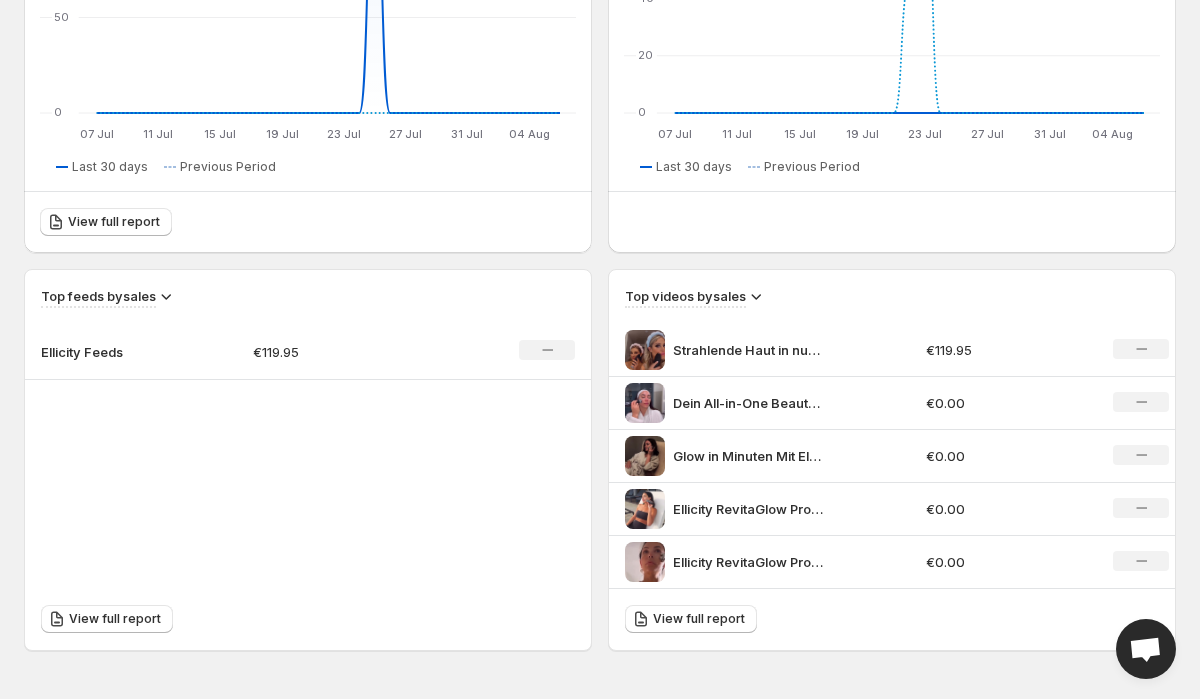 scroll, scrollTop: 0, scrollLeft: 0, axis: both 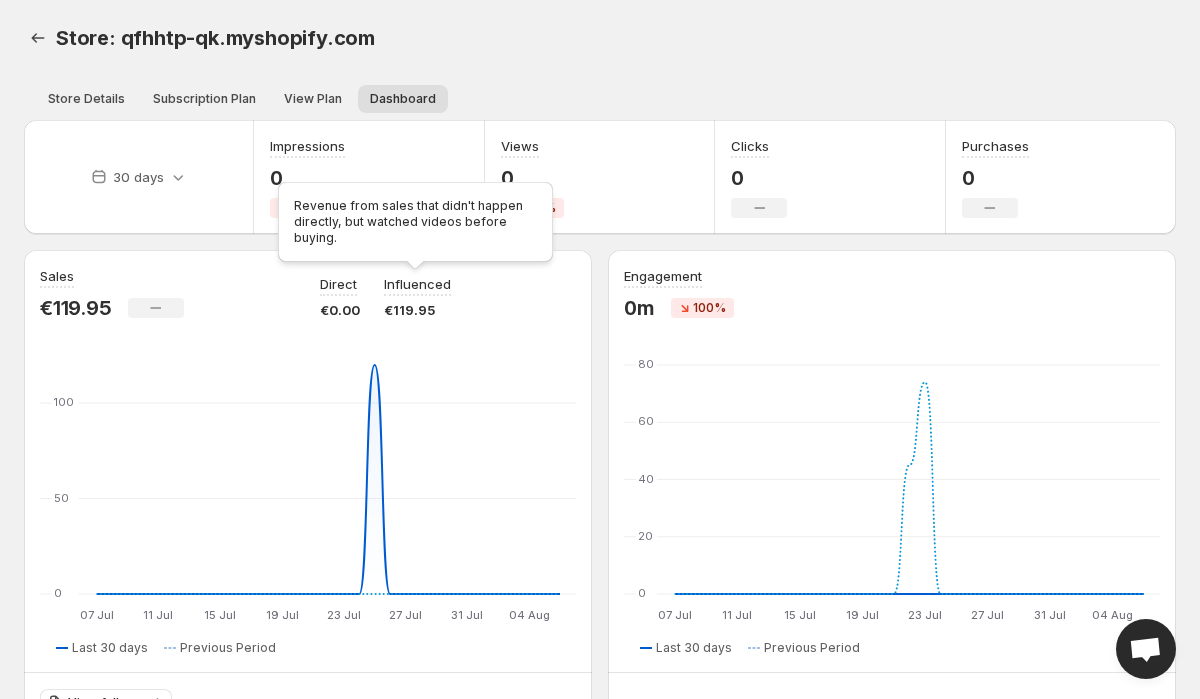 click on "Influenced" at bounding box center (417, 284) 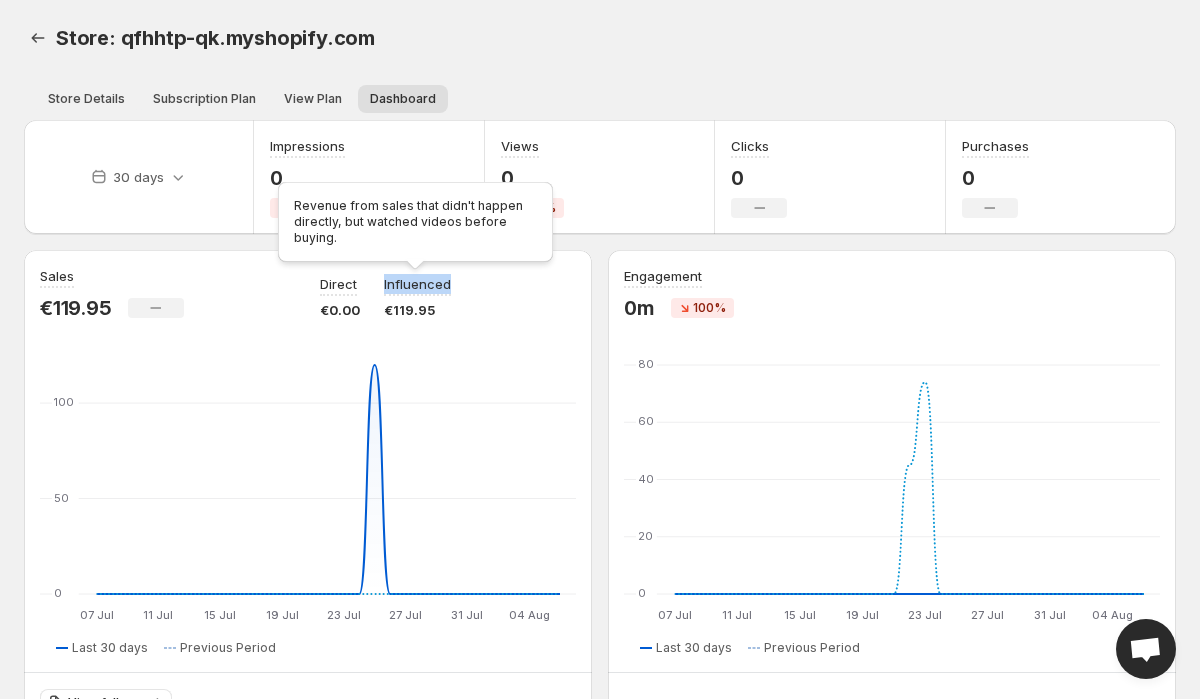 click on "Influenced" at bounding box center (417, 284) 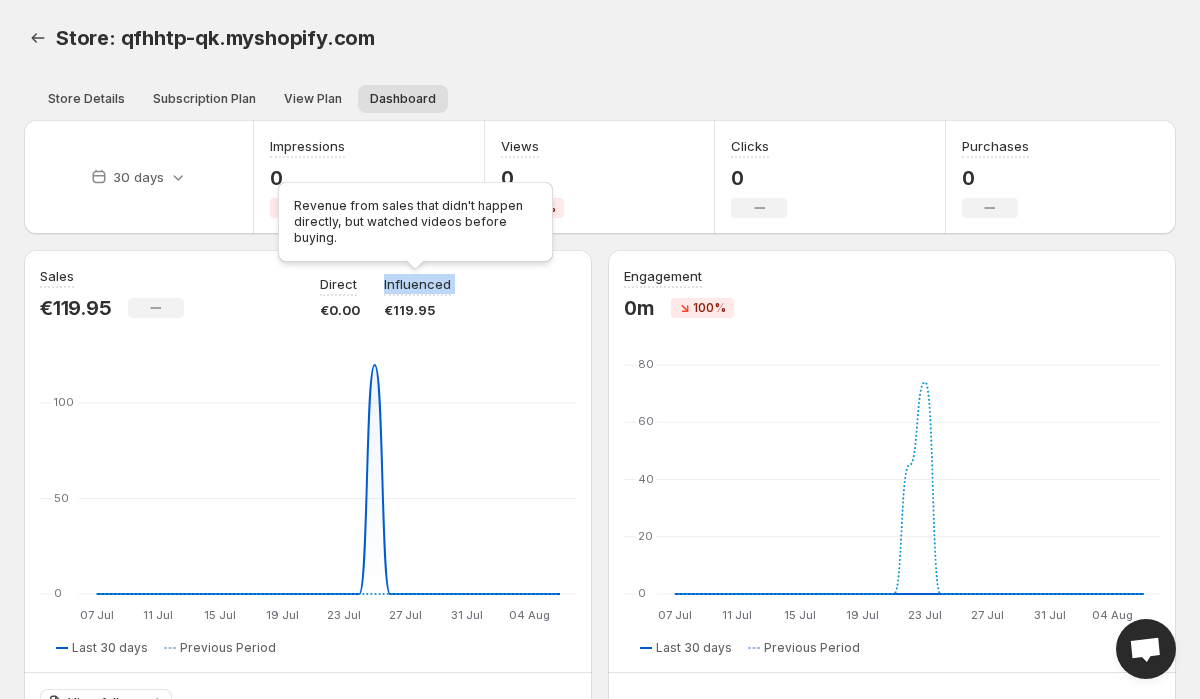 click on "Influenced" at bounding box center (417, 284) 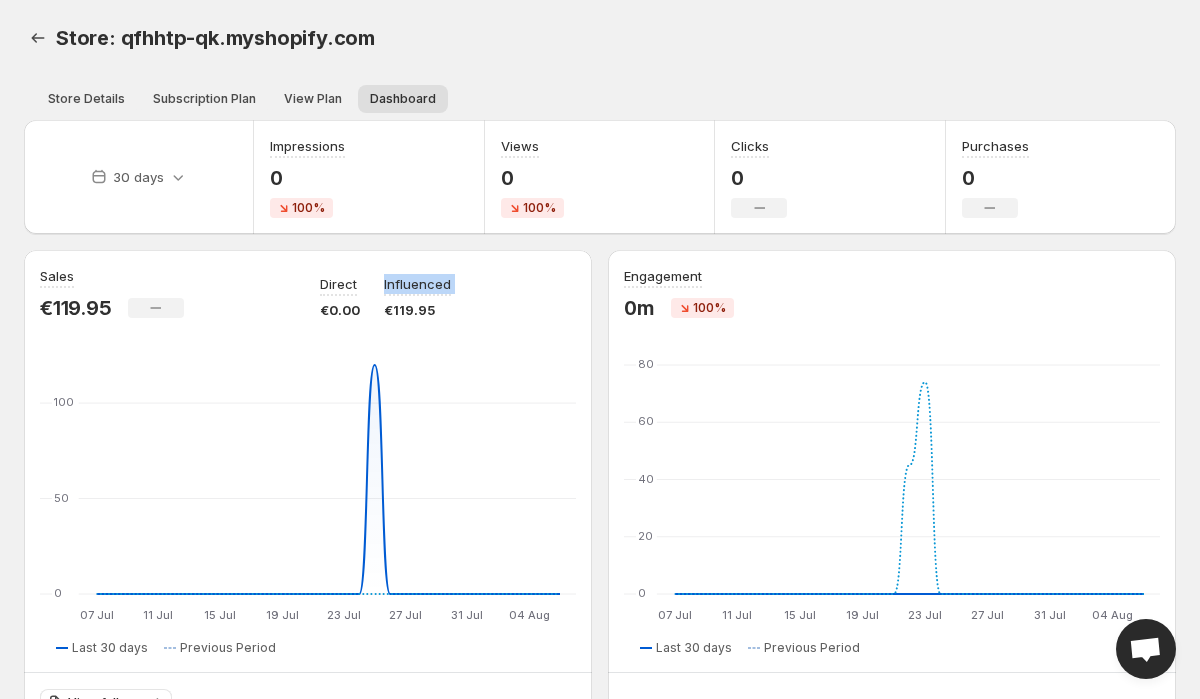click on "Direct €0.00 Influenced €119.95" at bounding box center [448, 293] 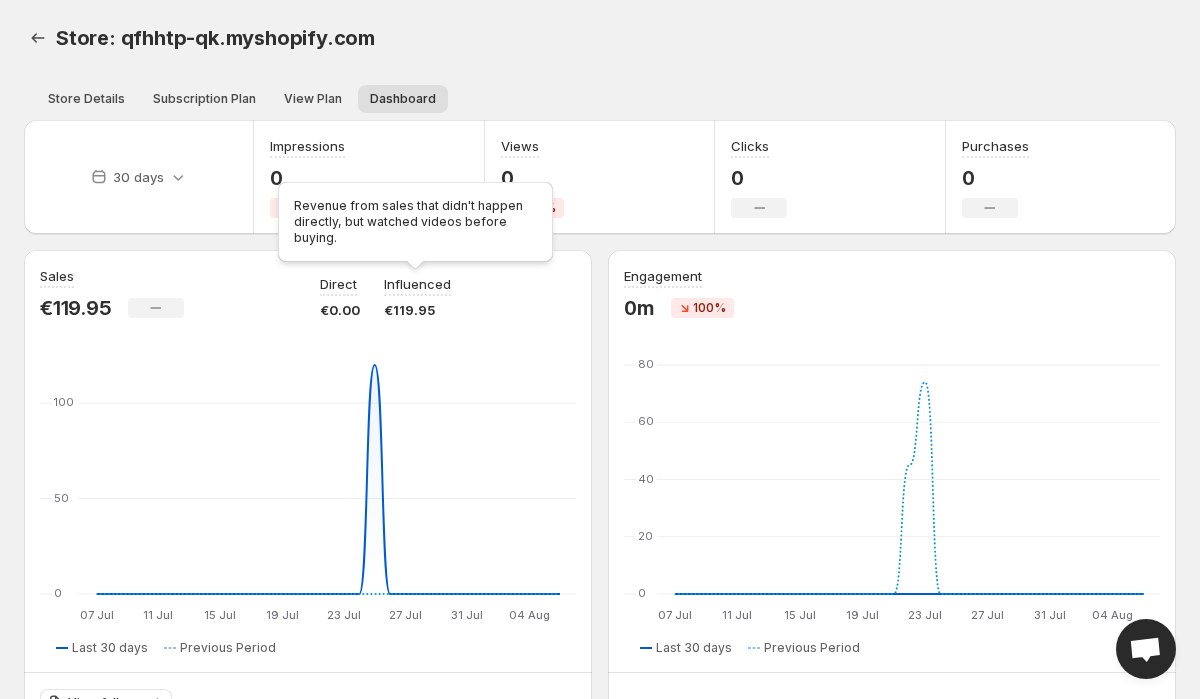 click on "Influenced" at bounding box center [417, 284] 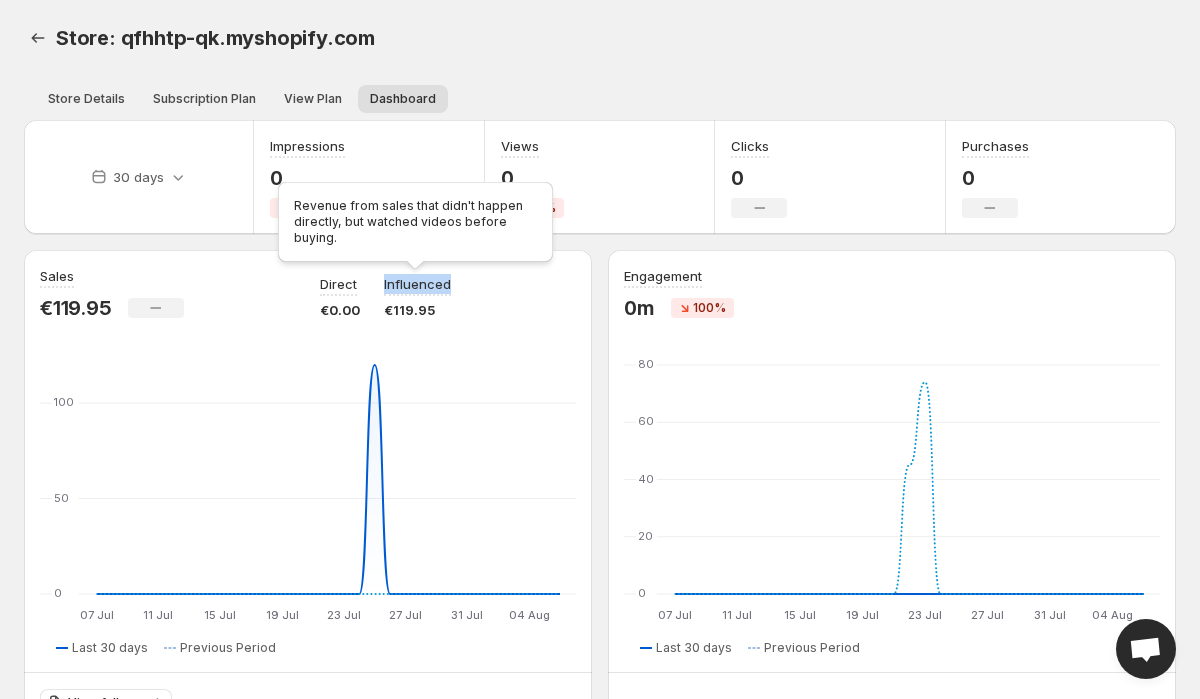click on "Influenced" at bounding box center [417, 284] 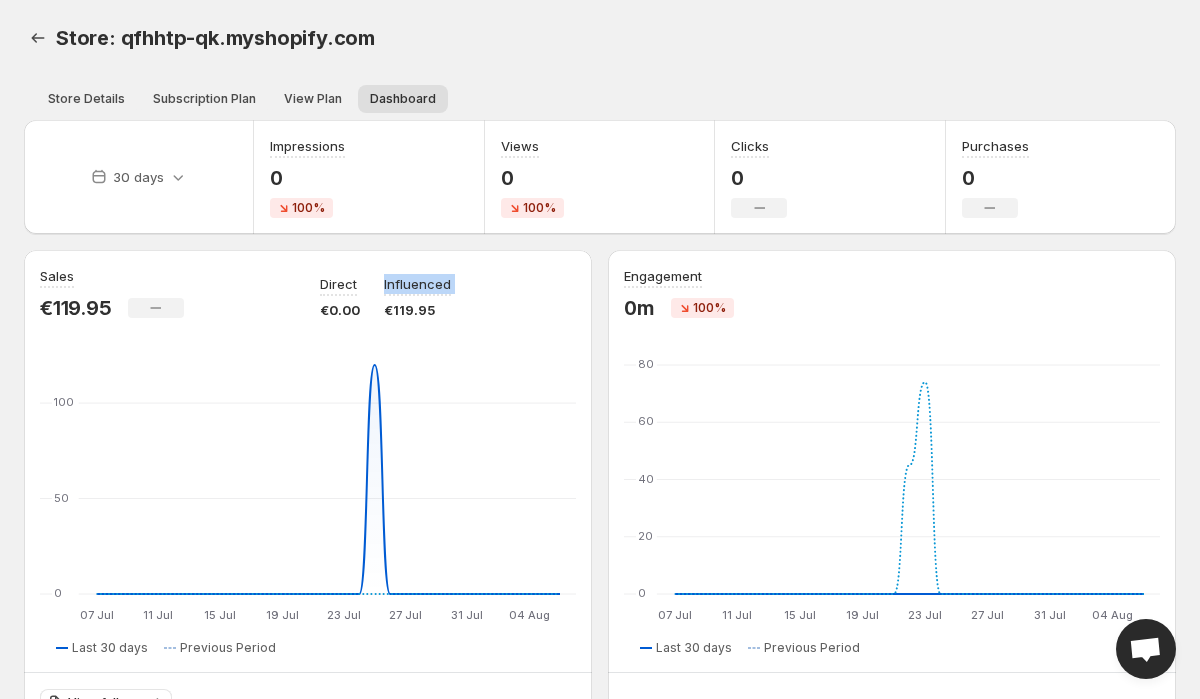 click on "Direct €0.00 Influenced €119.95" at bounding box center [448, 293] 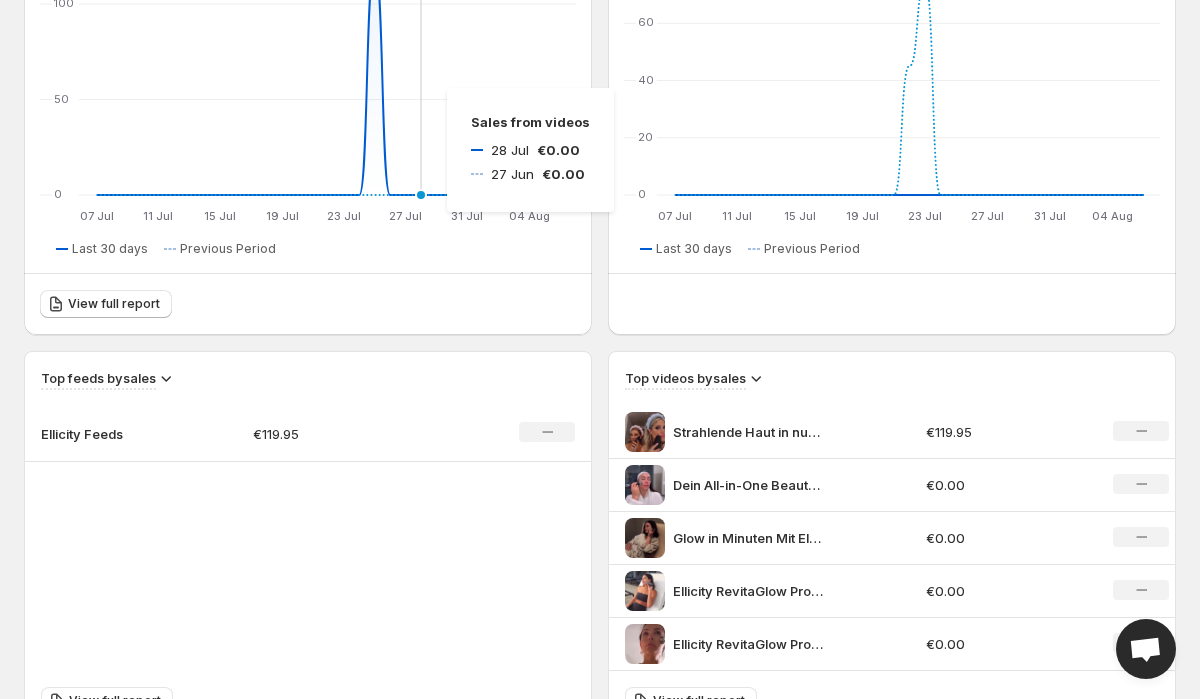 scroll, scrollTop: 482, scrollLeft: 0, axis: vertical 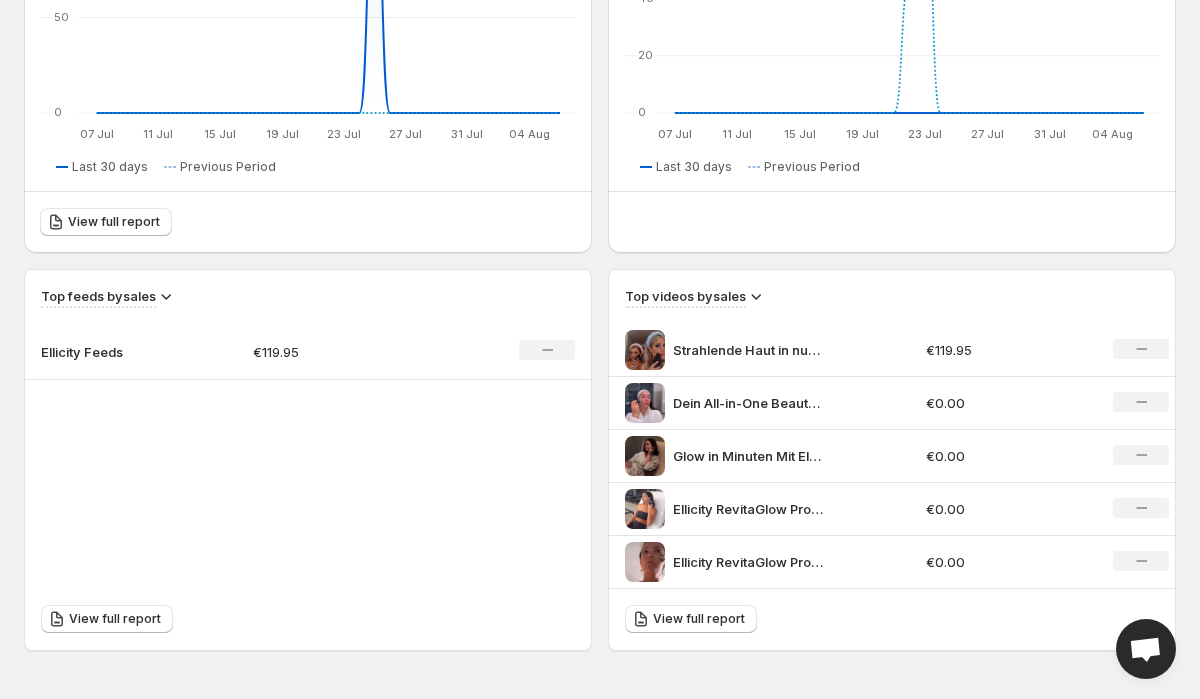 click on "07 Jul 07 Jul 11 Jul 11 Jul 15 Jul 15 Jul 19 Jul 19 Jul 23 Jul 23 Jul 27 Jul 27 Jul 31 Jul 31 Jul 04 Aug 04 Aug 0 50 100 07 Jul 08 Jul 09 Jul 10 Jul 11 Jul 12 Jul 13 Jul 14 Jul 15 Jul 16 Jul 17 Jul 18 Jul 19 Jul 20 Jul 21 Jul 22 Jul 23 Jul 24 Jul 25 Jul 26 Jul 27 Jul 28 Jul 29 Jul 30 Jul 31 Jul 01 Aug 02 Aug 03 Aug 04 Aug 05 Aug 06 Aug 0 0 0 0 0 0 0 0 0 0 0 0 0 0 0 0 0 0 119.95 0 0 0 0 0 0 0 0 0 0 0 0 0 0 0 0 0 0 0 0 0 0 0 0 0 0 0 0 0 0 0 0 0 0 0 0 0 0 0 0 0 0 0 Last 30 days Previous Period" at bounding box center [308, 27] 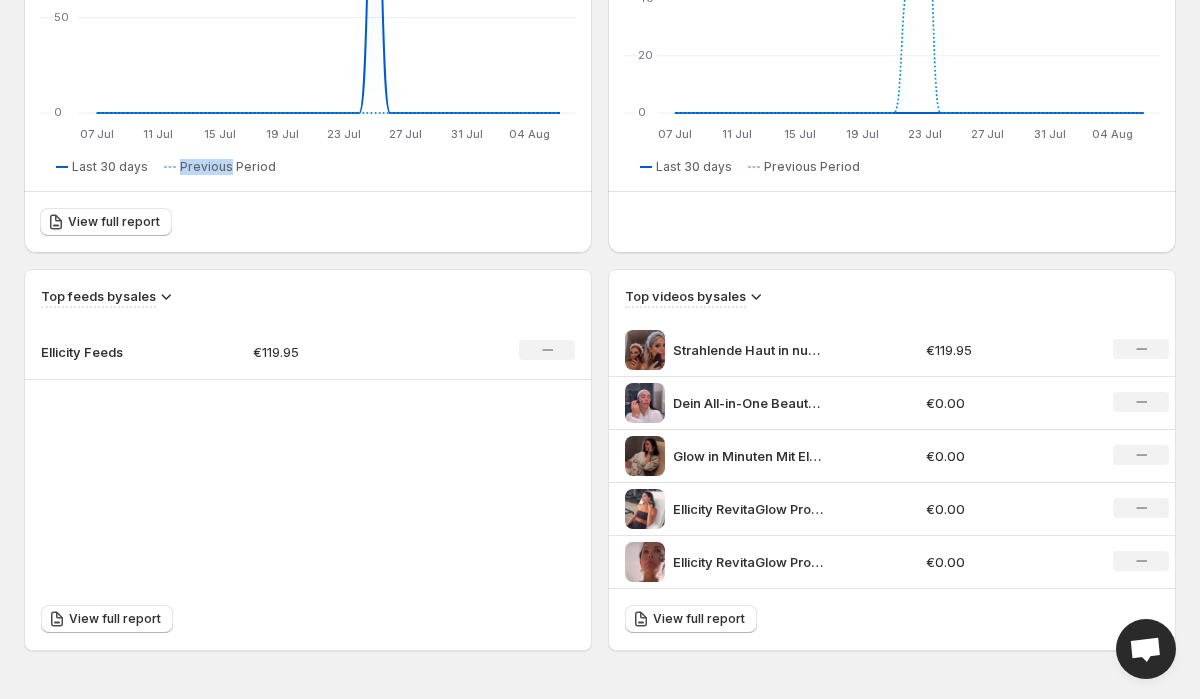 click on "07 Jul 07 Jul 11 Jul 11 Jul 15 Jul 15 Jul 19 Jul 19 Jul 23 Jul 23 Jul 27 Jul 27 Jul 31 Jul 31 Jul 04 Aug 04 Aug 0 50 100 07 Jul 08 Jul 09 Jul 10 Jul 11 Jul 12 Jul 13 Jul 14 Jul 15 Jul 16 Jul 17 Jul 18 Jul 19 Jul 20 Jul 21 Jul 22 Jul 23 Jul 24 Jul 25 Jul 26 Jul 27 Jul 28 Jul 29 Jul 30 Jul 31 Jul 01 Aug 02 Aug 03 Aug 04 Aug 05 Aug 06 Aug 0 0 0 0 0 0 0 0 0 0 0 0 0 0 0 0 0 0 119.95 0 0 0 0 0 0 0 0 0 0 0 0 0 0 0 0 0 0 0 0 0 0 0 0 0 0 0 0 0 0 0 0 0 0 0 0 0 0 0 0 0 0 0 Last 30 days Previous Period" at bounding box center (308, 27) 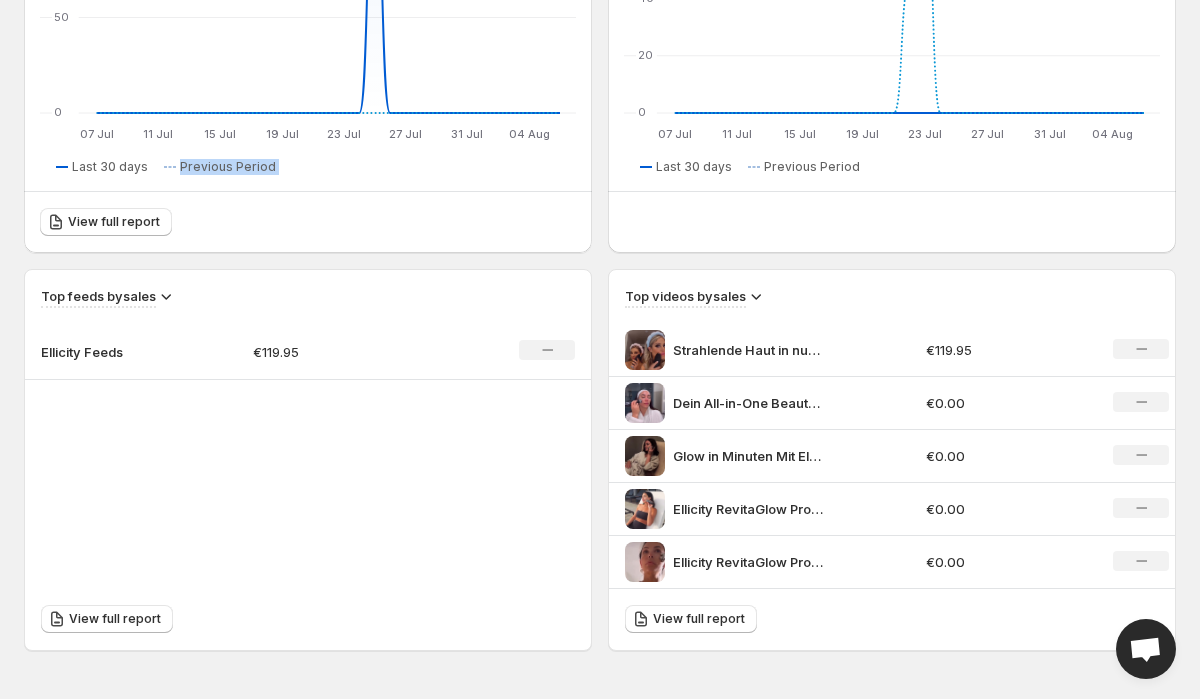 click on "Last 30 days Previous Period" at bounding box center [308, 167] 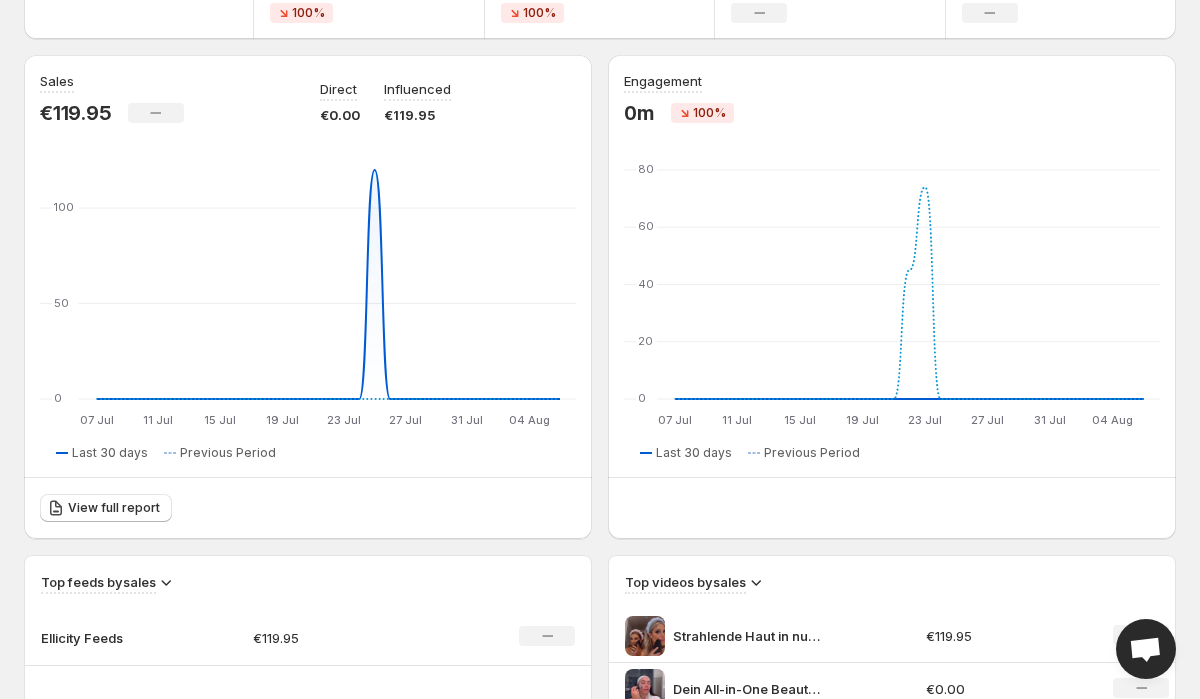 scroll, scrollTop: 0, scrollLeft: 0, axis: both 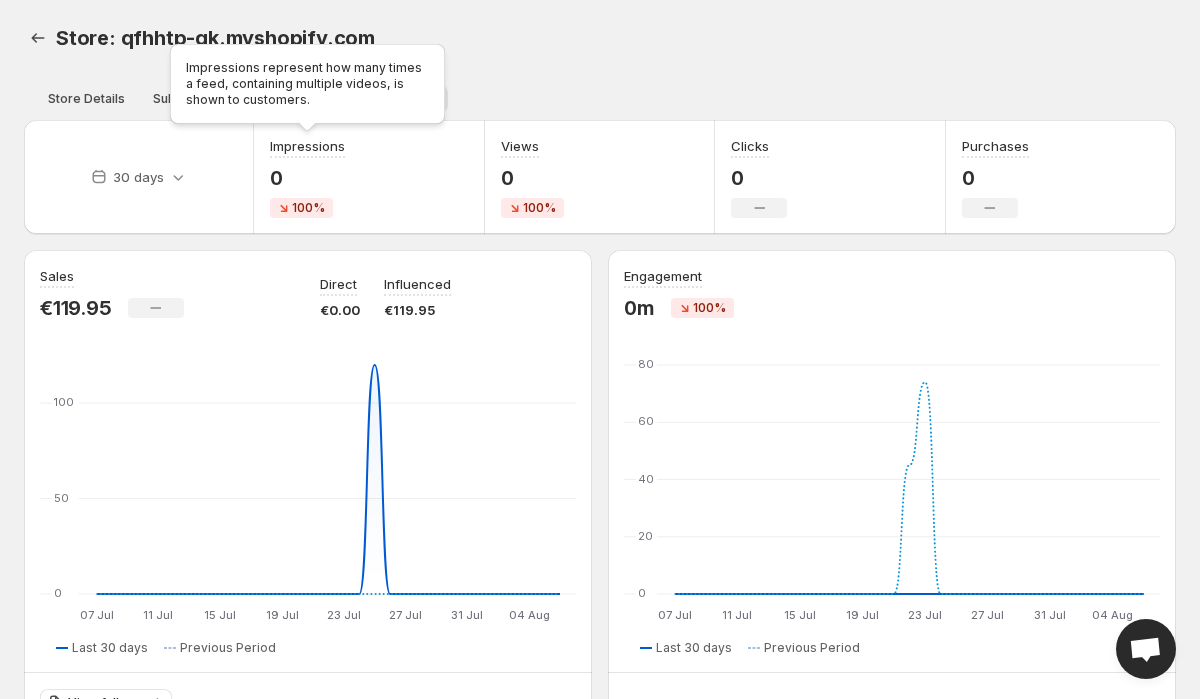 click on "Impressions represent how many times a feed, containing multiple videos, is shown to customers." at bounding box center (307, 88) 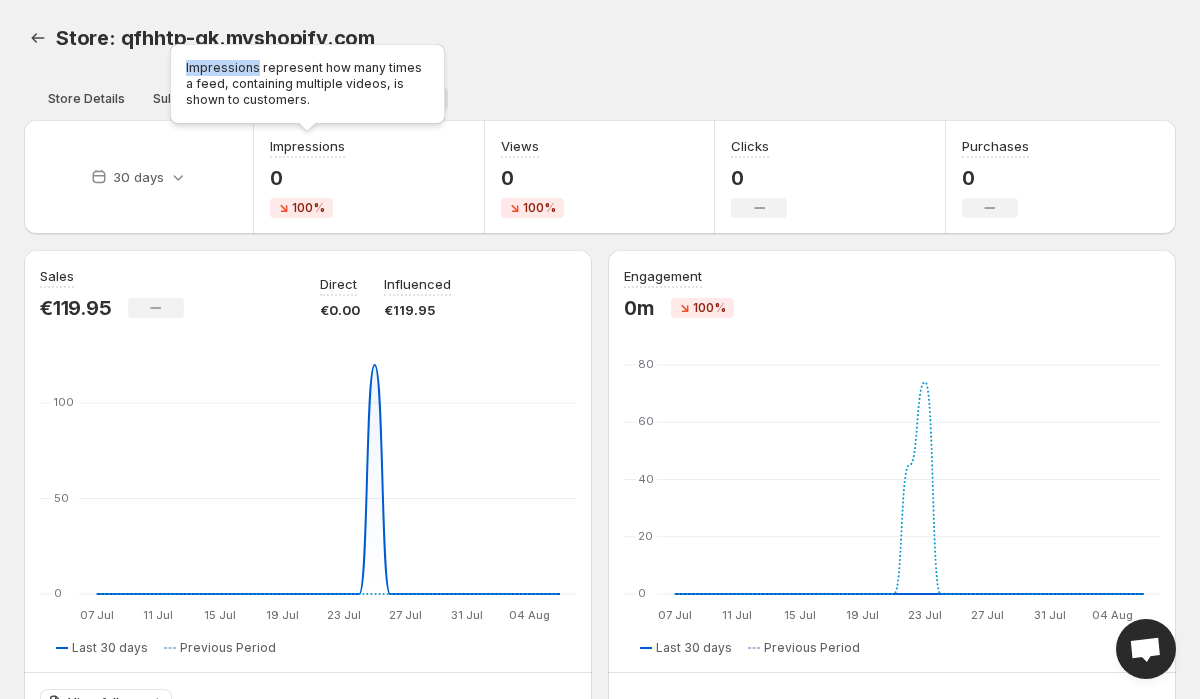 click on "Impressions represent how many times a feed, containing multiple videos, is shown to customers." at bounding box center (307, 88) 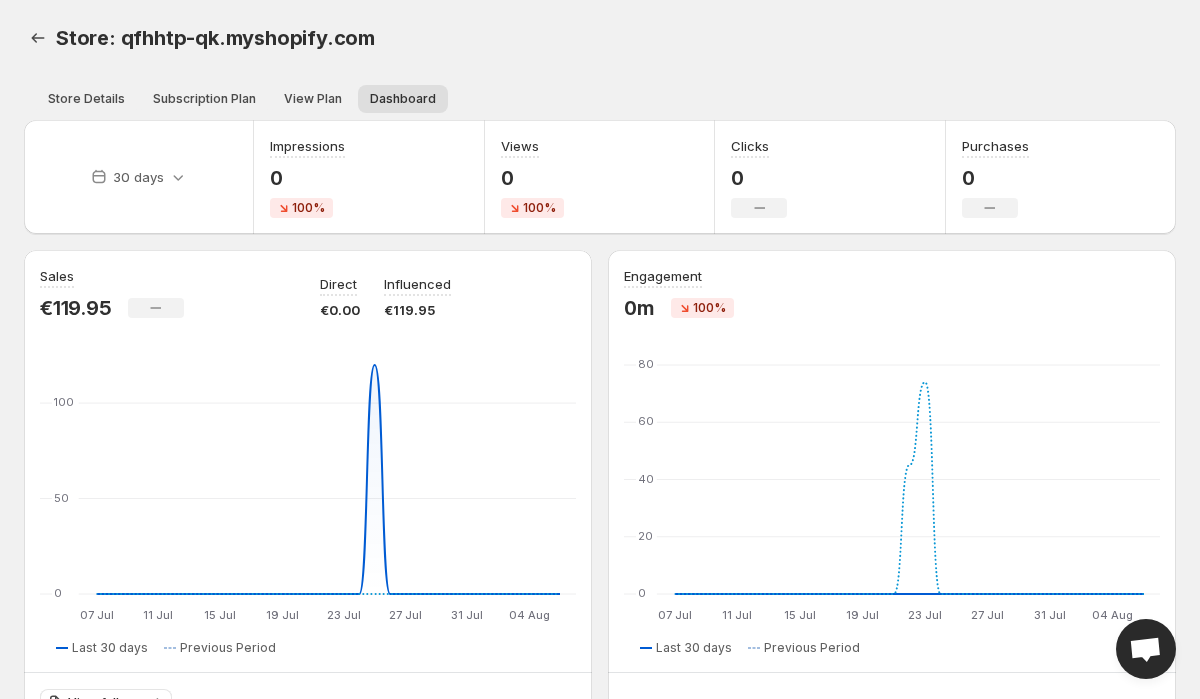 click on "Store: [DOMAIN].com. This page is ready Store: [DOMAIN].com" at bounding box center [600, 38] 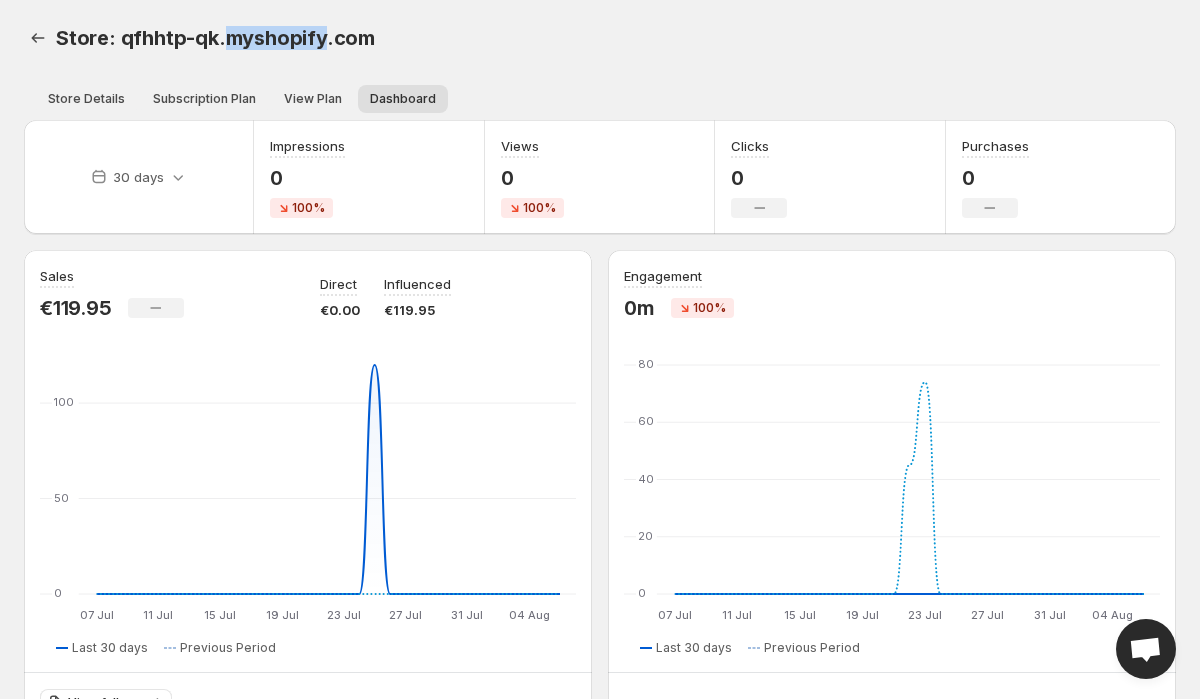 click on "Store: qfhhtp-qk.myshopify.com" at bounding box center [215, 38] 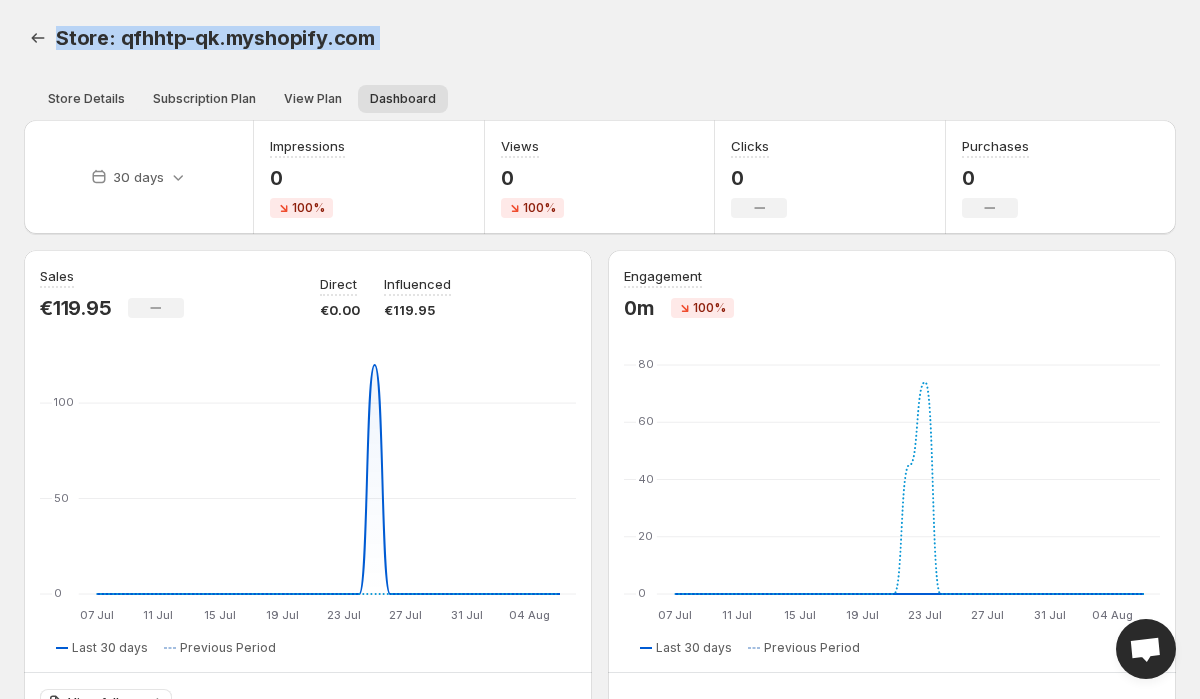 click on "Store: qfhhtp-qk.myshopify.com" at bounding box center (414, 38) 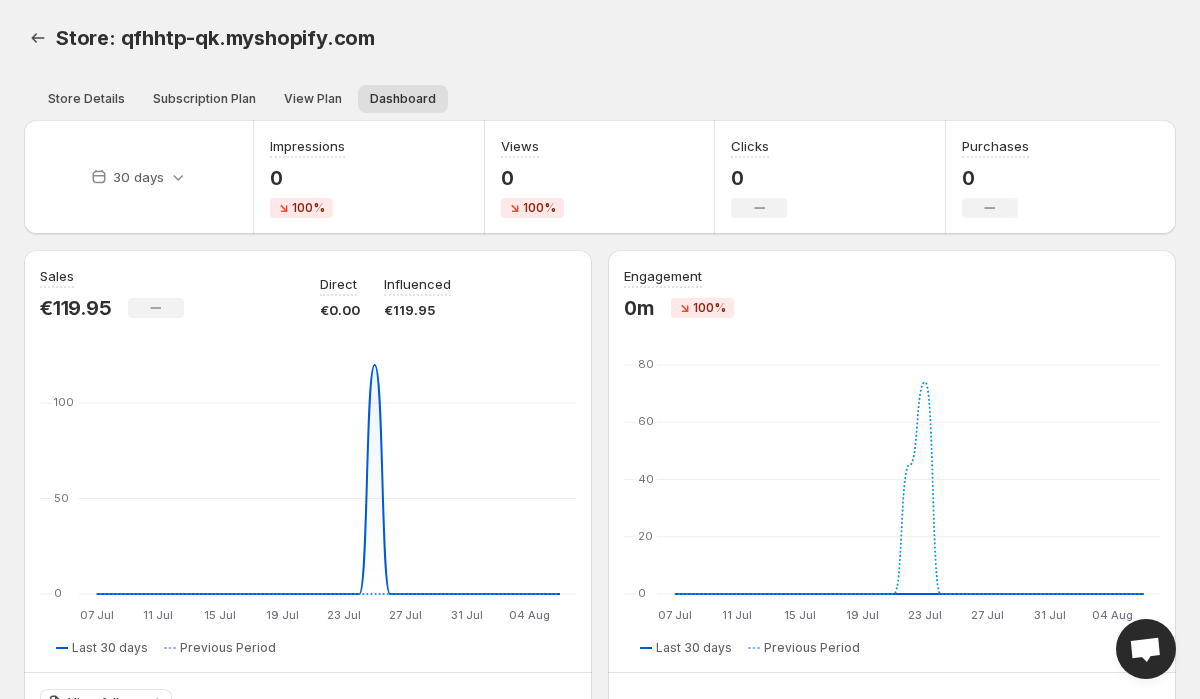 click on "30 days Impressions 0 100% Views 0 100% Clicks 0 No change Purchases 0 No change Sales €119.95 No change Direct €0.00 Influenced €119.95 07 Jul 07 Jul 11 Jul 11 Jul 15 Jul 15 Jul 19 Jul 19 Jul 23 Jul 23 Jul 27 Jul 27 Jul 31 Jul 31 Jul 04 Aug 04 Aug 0 50 100 07 Jul 08 Jul 09 Jul 10 Jul 11 Jul 12 Jul 13 Jul 14 Jul 15 Jul 16 Jul 17 Jul 18 Jul 19 Jul 20 Jul 21 Jul 22 Jul 23 Jul 24 Jul 25 Jul 26 Jul 27 Jul 28 Jul 29 Jul 30 Jul 31 Jul 01 Aug 02 Aug 03 Aug 04 Aug 05 Aug 06 Aug 0 0 0 0 0 0 0 0 0 0 0 0 0 0 0 0 0 0 0 0 0 0 0 0 0 0 0 0 0 0 0 0 0 0 0 0 0 0 0 0 0 0 0 119.95 0 0 0 0 0 0 0 0 0 0 0 0 0 0 0 0 0 0 0 0 0 0 0 0 0 0 0 0 0 0 0 0 0 0 0 0 0 0 0 0 0 0 0 Last 30 days Previous Period View full report Engagement 0m 100% 07 Jul 07 Jul 11 Jul 11 Jul 15 Jul 15 Jul 19 Jul 19 Jul 23 Jul 23 Jul 27 Jul 27 Jul 31 Jul 31 Jul 04 Aug 04 Aug 0 20 40 60 80 07 Jul 08 Jul 09 Jul 10 Jul 11 Jul 12 Jul 13 Jul 14 Jul 15 Jul 16 Jul 17 Jul 18 Jul 19 Jul 20 Jul 21 Jul 22 Jul 23 Jul 24 Jul 25 Jul 26 Jul 27 Jul 28 Jul 29 Jul 30 Jul 31 Jul 01 Aug 02 Aug 03 Aug 04 Aug 05 Aug 06 Aug 0 0 0 0 0 0 0 0 0 0 0 0 0 0 0 0 0 0 0 0 0 0 0 0 0 0 0 0 0 0 0 0 0 0 0 0 0 0 0 0 0 0 0" at bounding box center [592, 618] 